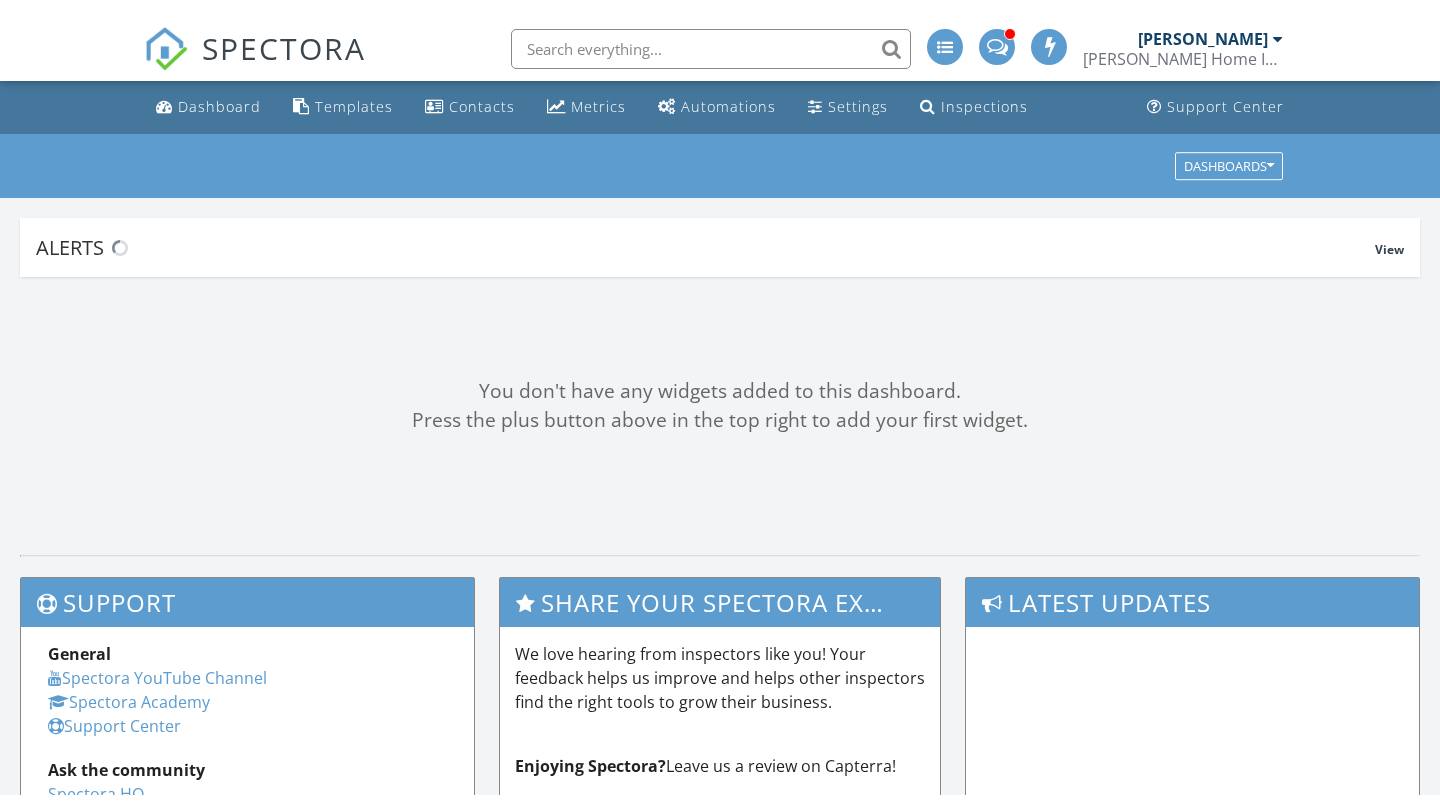 scroll, scrollTop: 0, scrollLeft: 0, axis: both 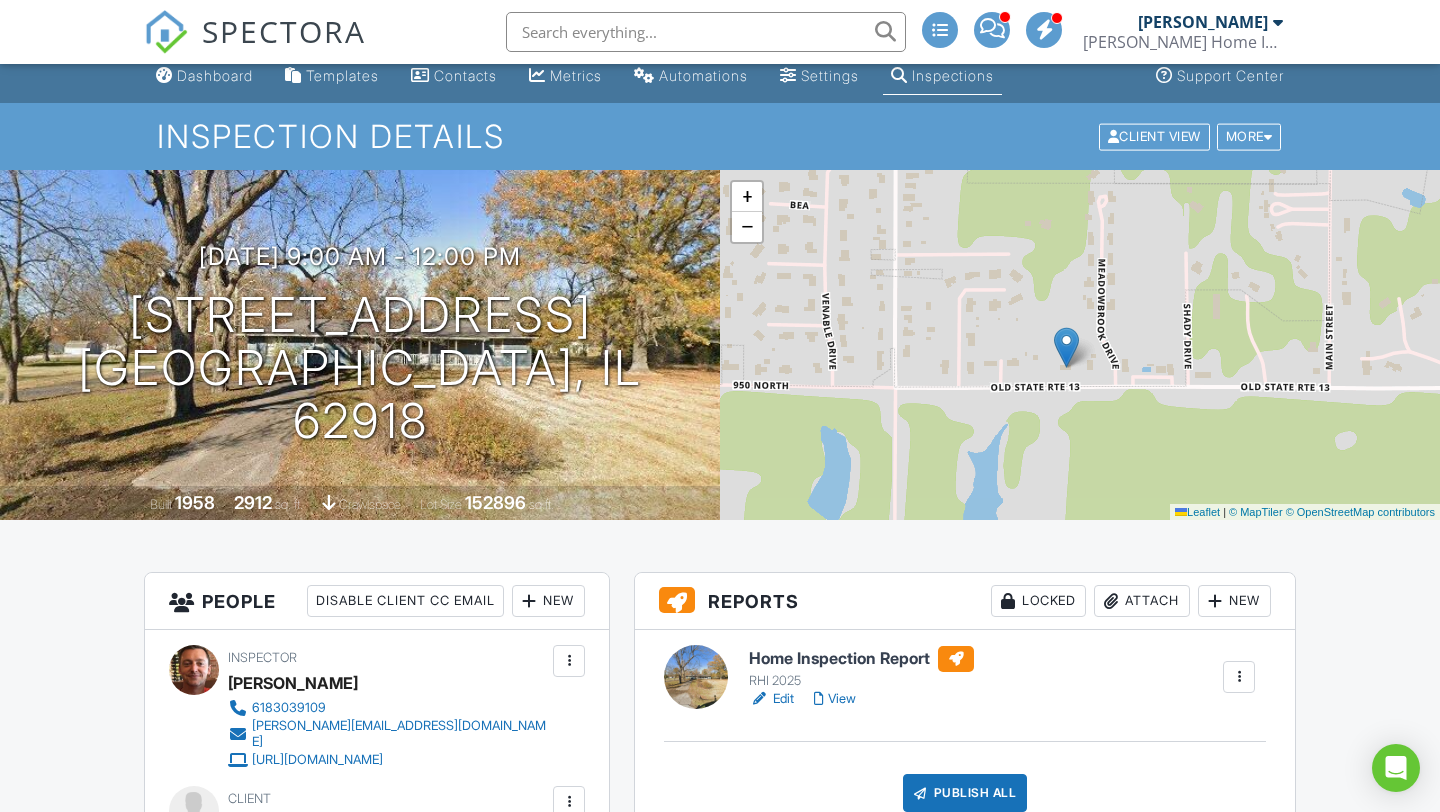drag, startPoint x: 1009, startPoint y: 315, endPoint x: 995, endPoint y: 338, distance: 26.925823 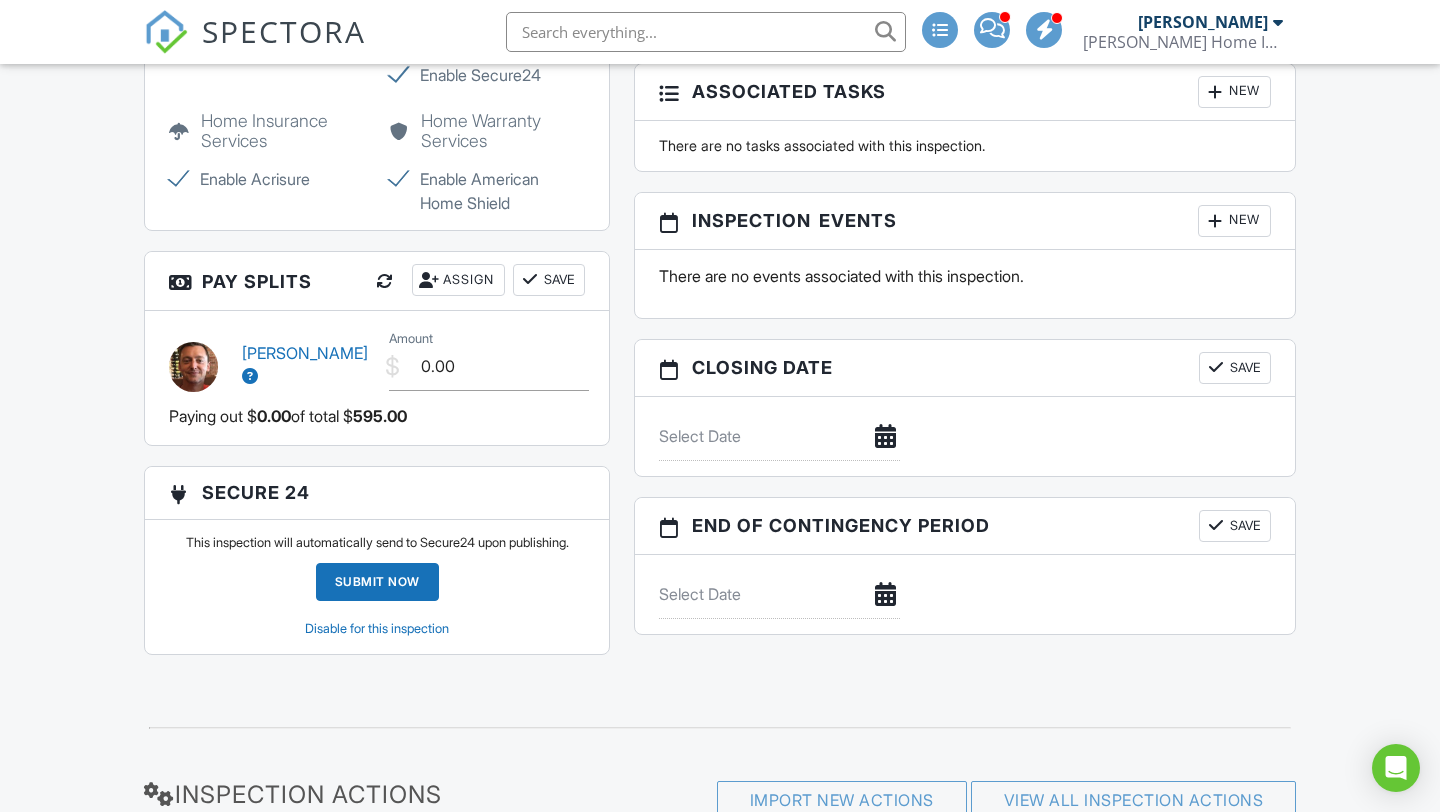 scroll, scrollTop: 1844, scrollLeft: 0, axis: vertical 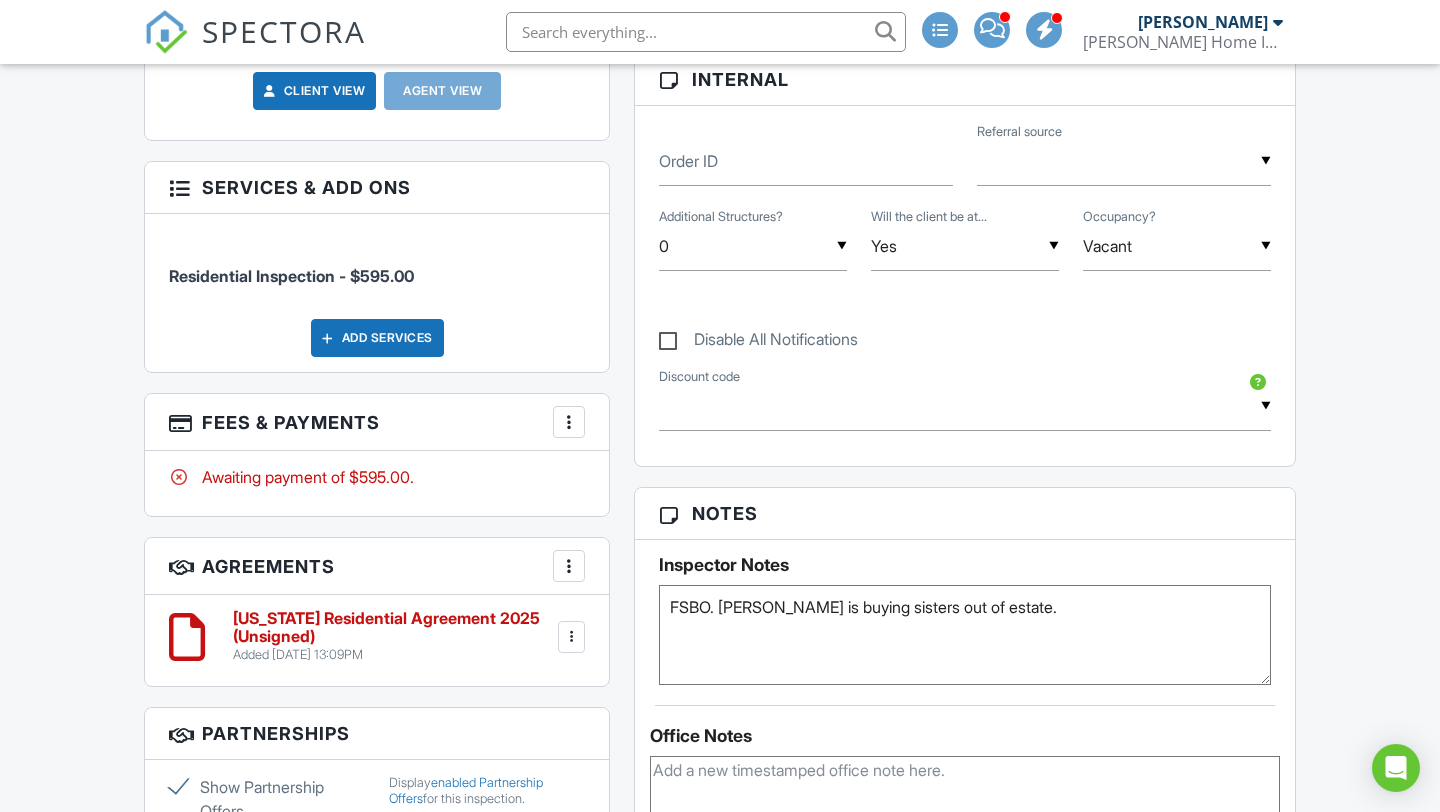 click on "Add Services" at bounding box center (377, 338) 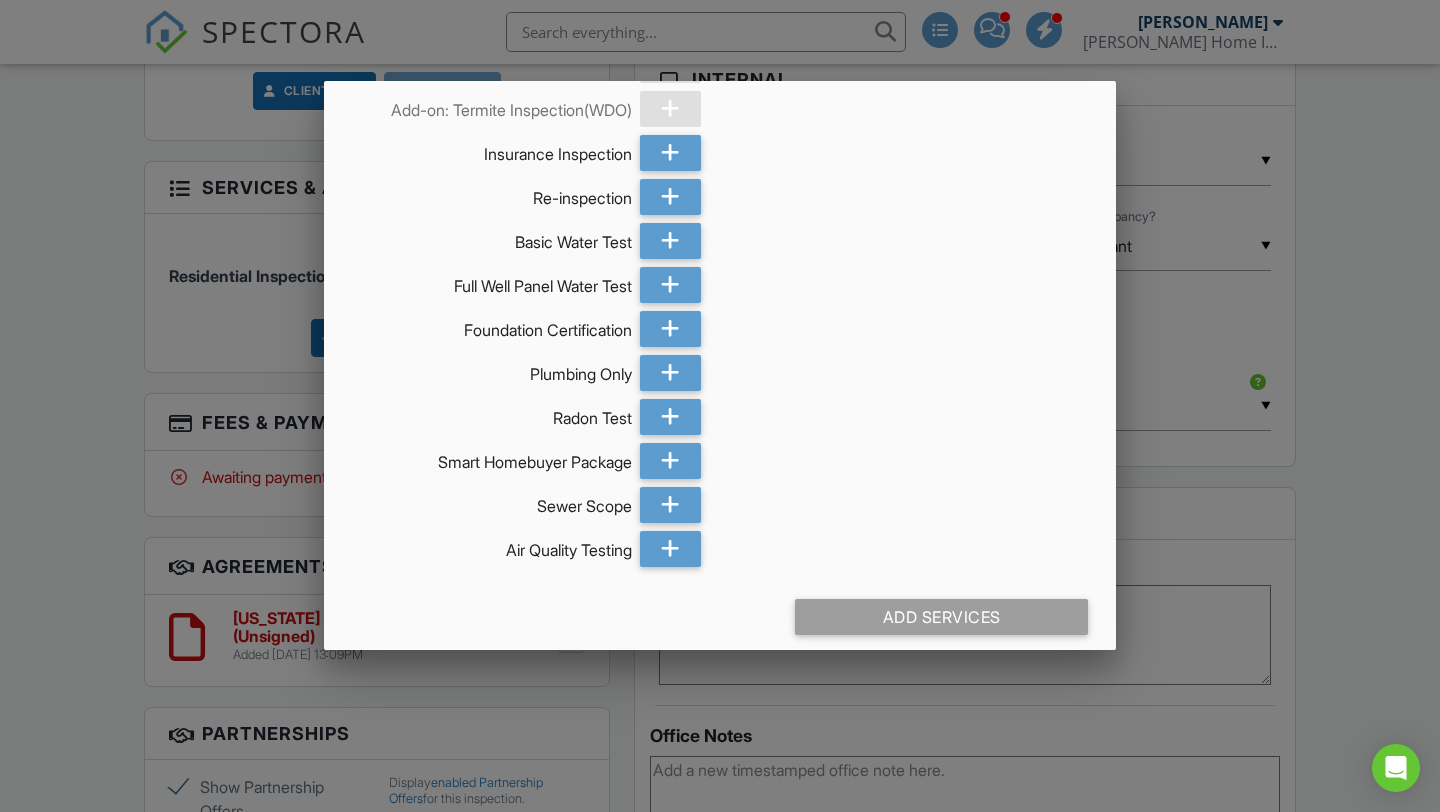 scroll, scrollTop: 711, scrollLeft: 0, axis: vertical 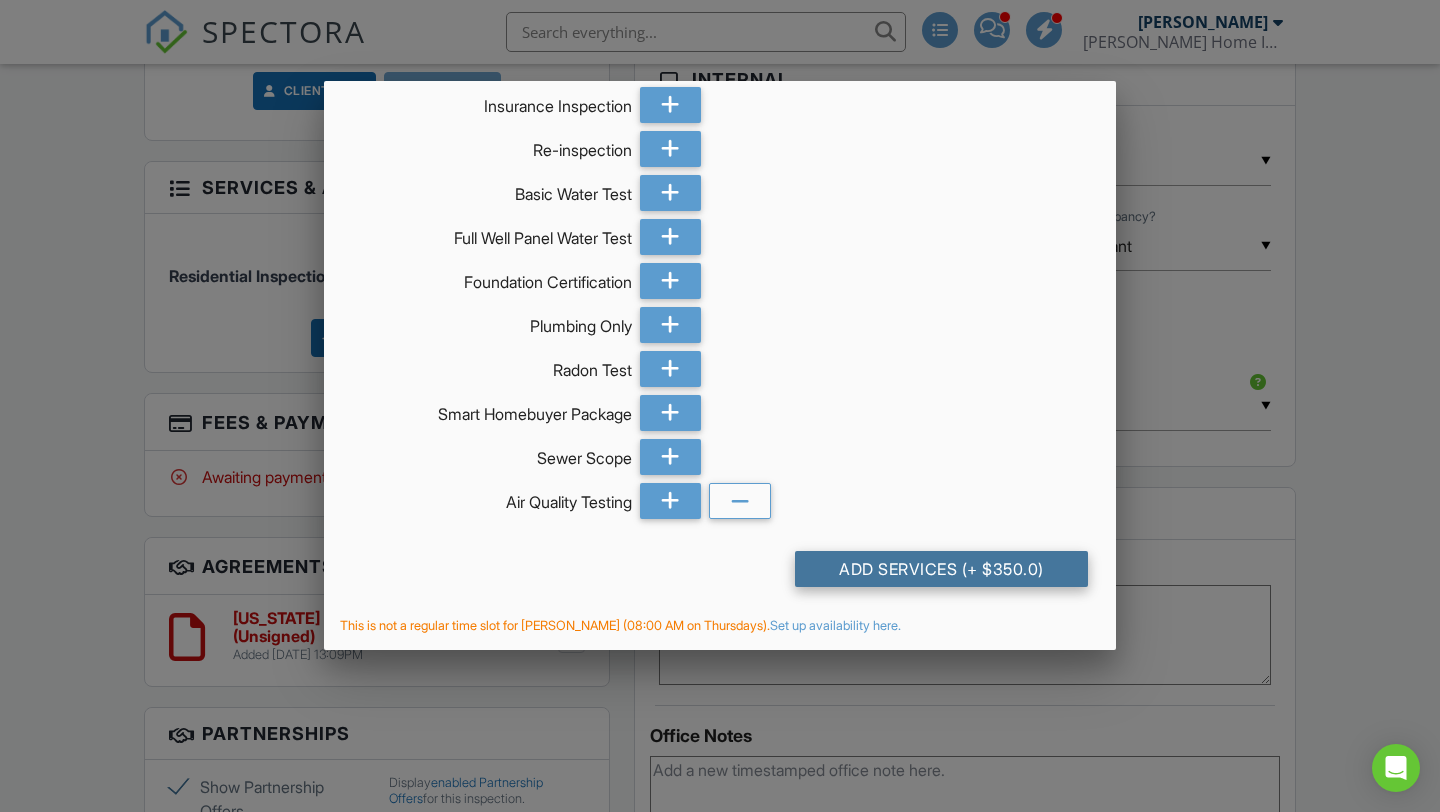 click on "Add Services
(+ $350.0)" at bounding box center (941, 569) 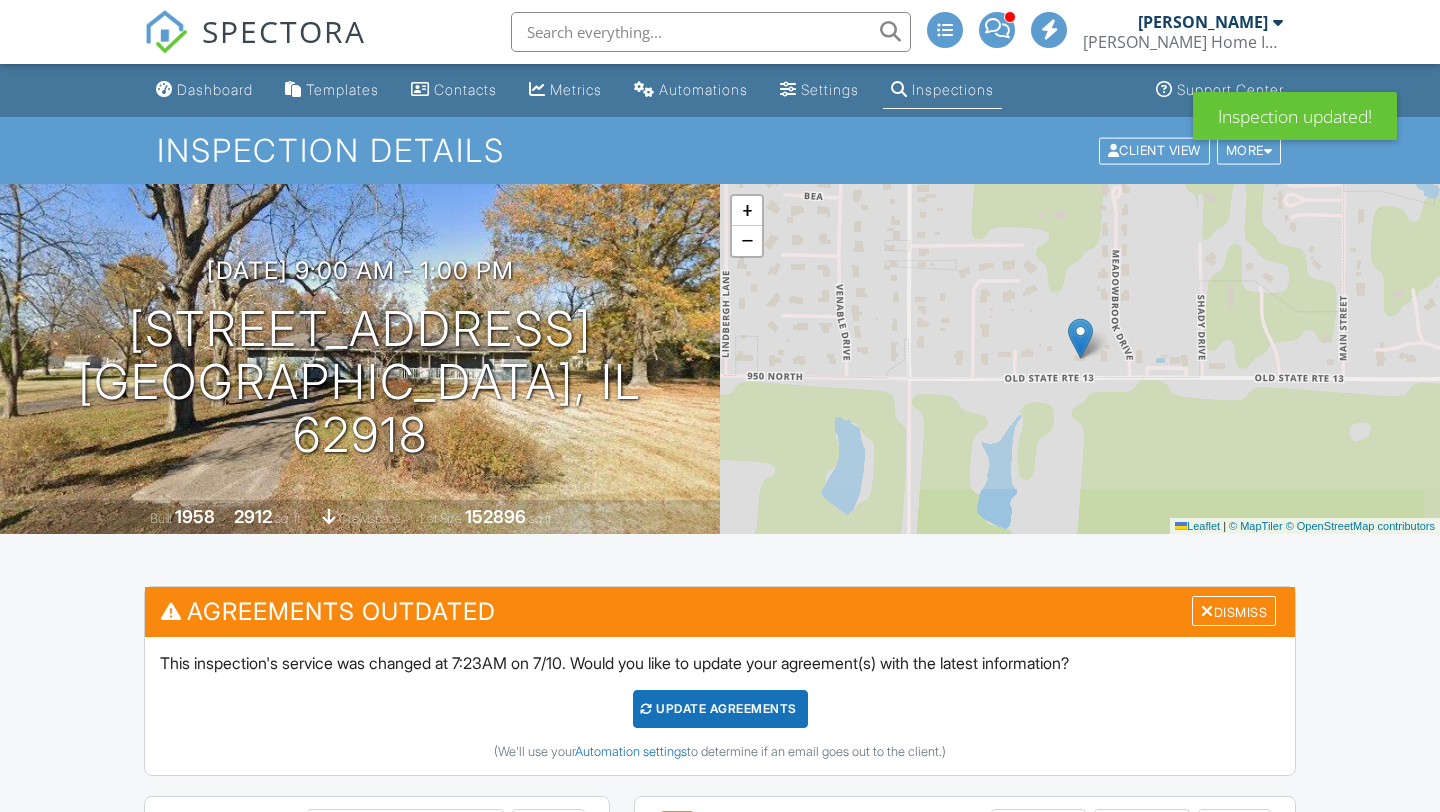 scroll, scrollTop: 0, scrollLeft: 0, axis: both 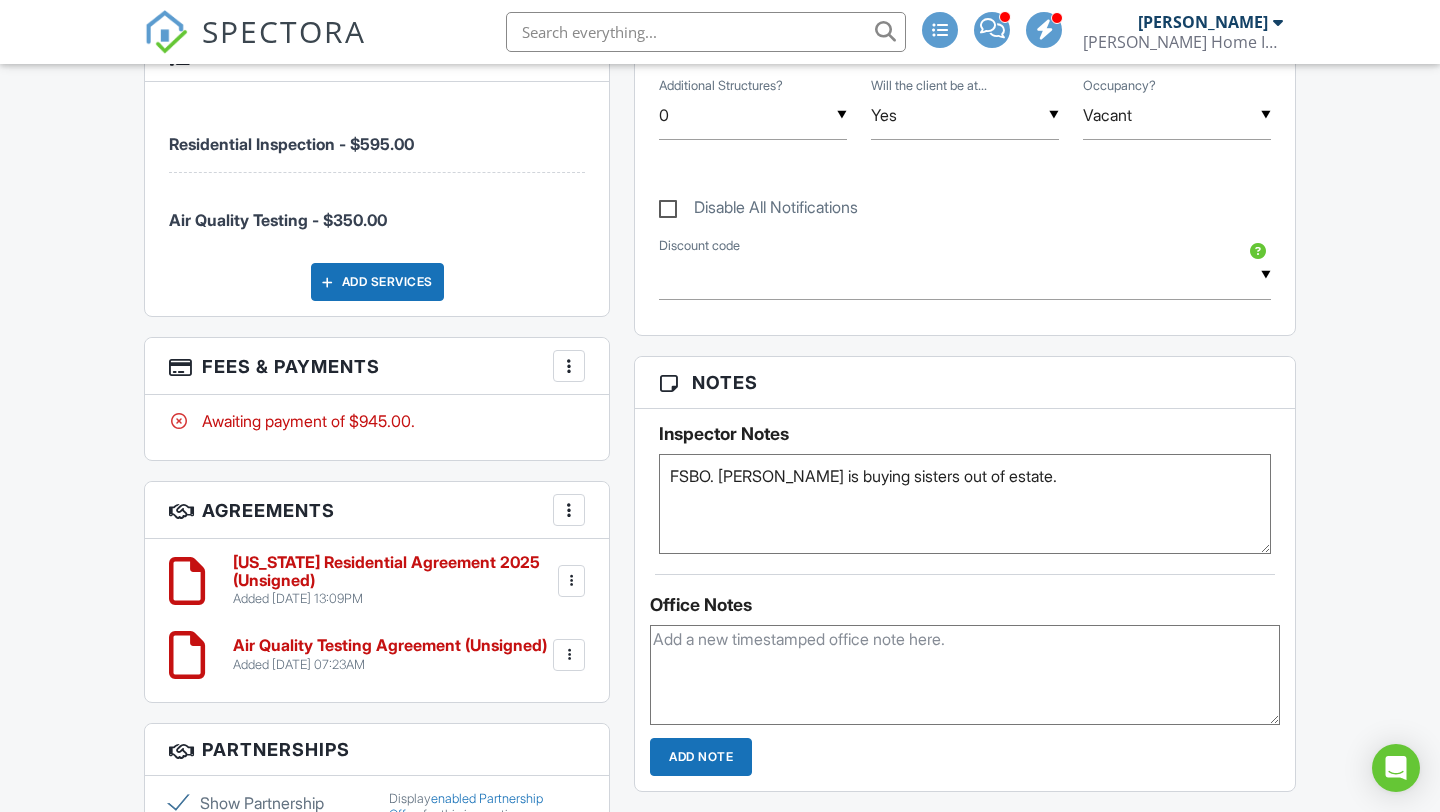 click at bounding box center (569, 366) 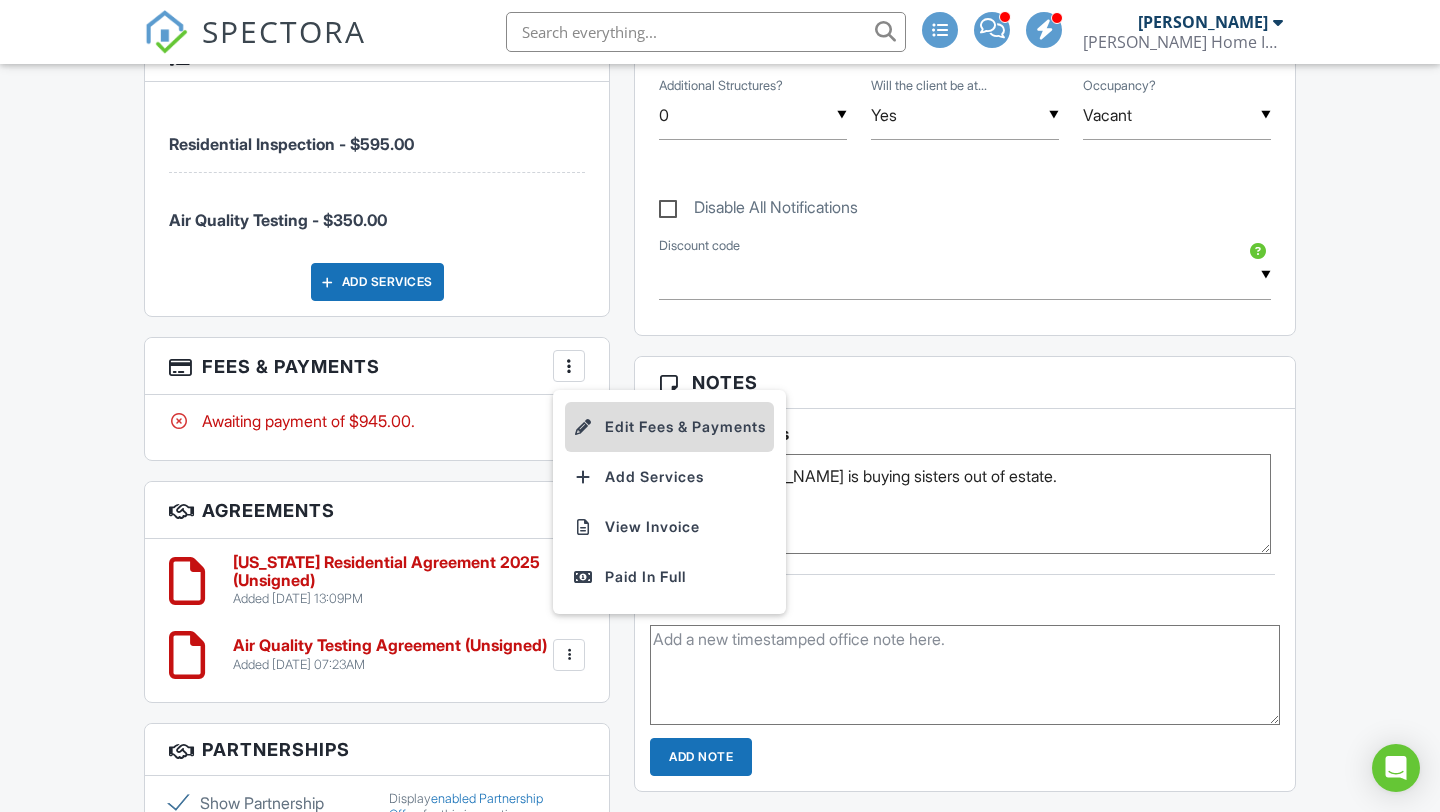 click on "Edit Fees & Payments" at bounding box center [669, 427] 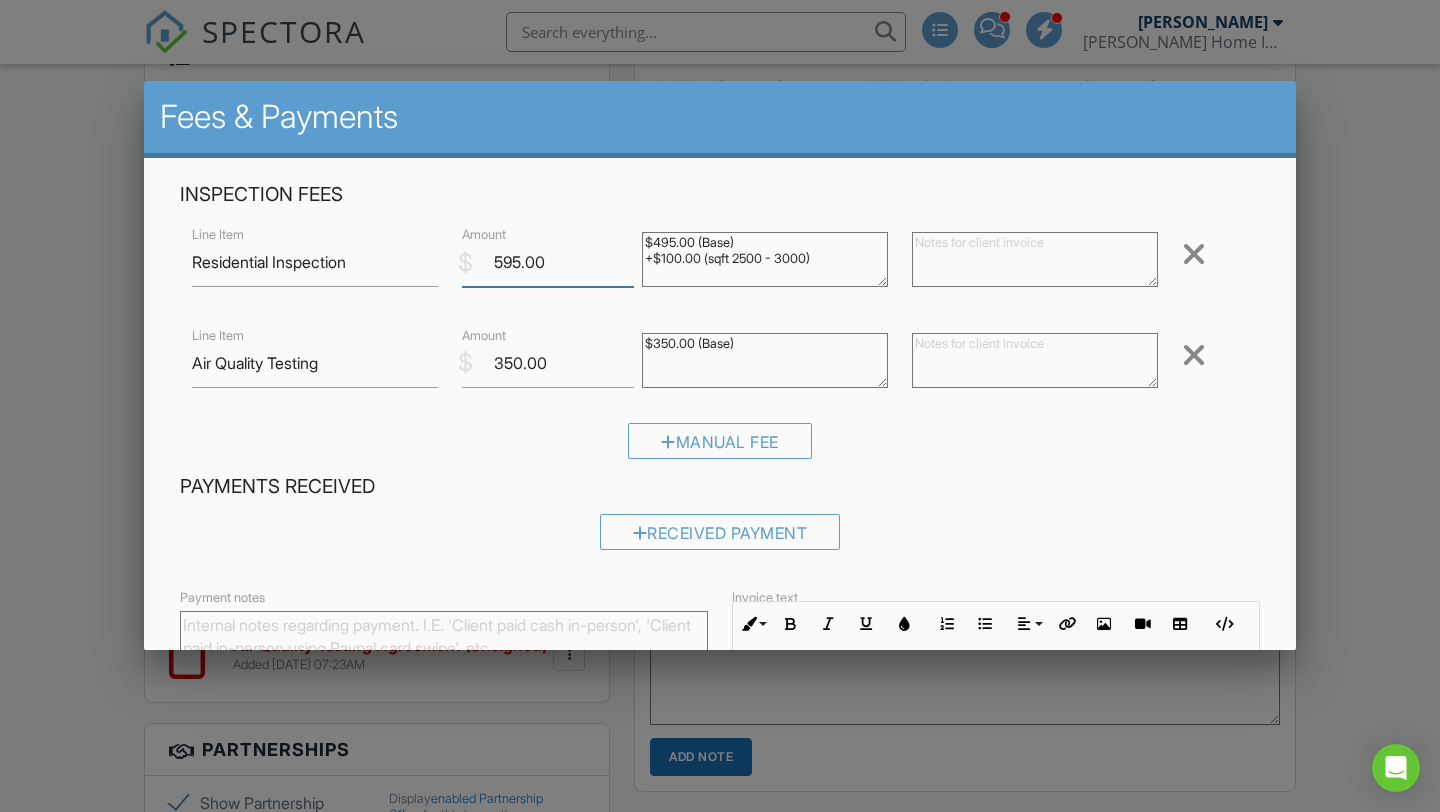 click on "595.00" at bounding box center [548, 262] 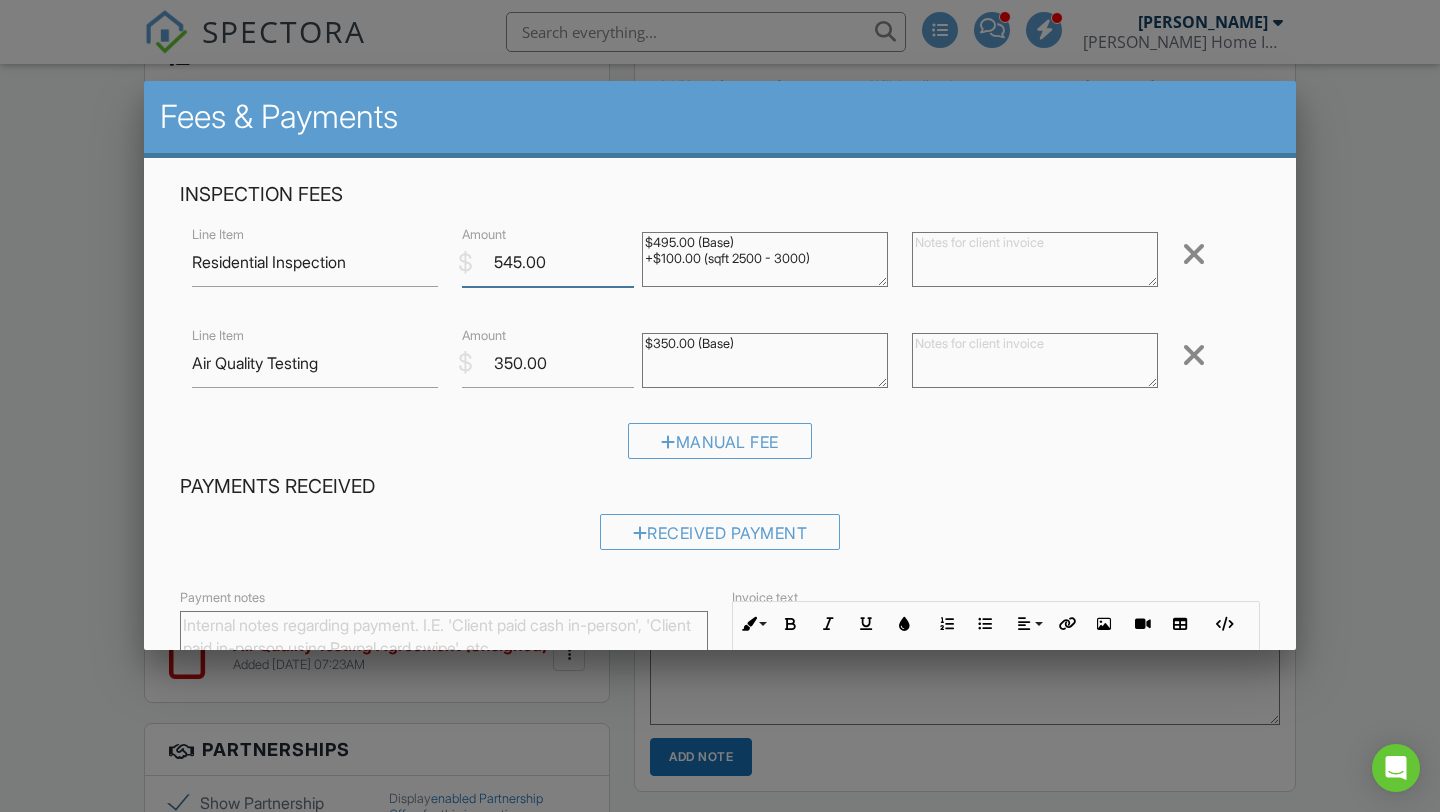 type on "545.00" 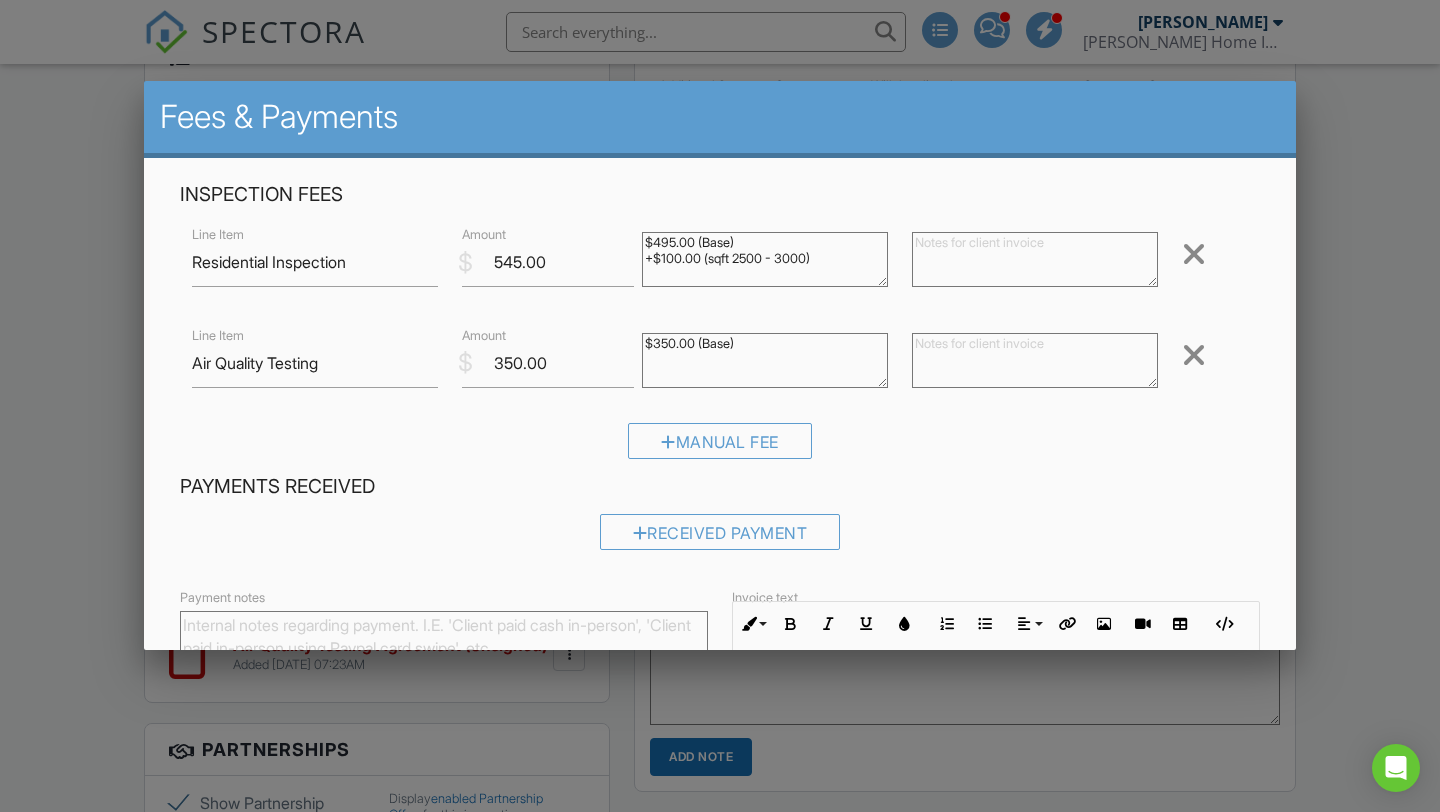 click on "Manual Fee" at bounding box center (720, 448) 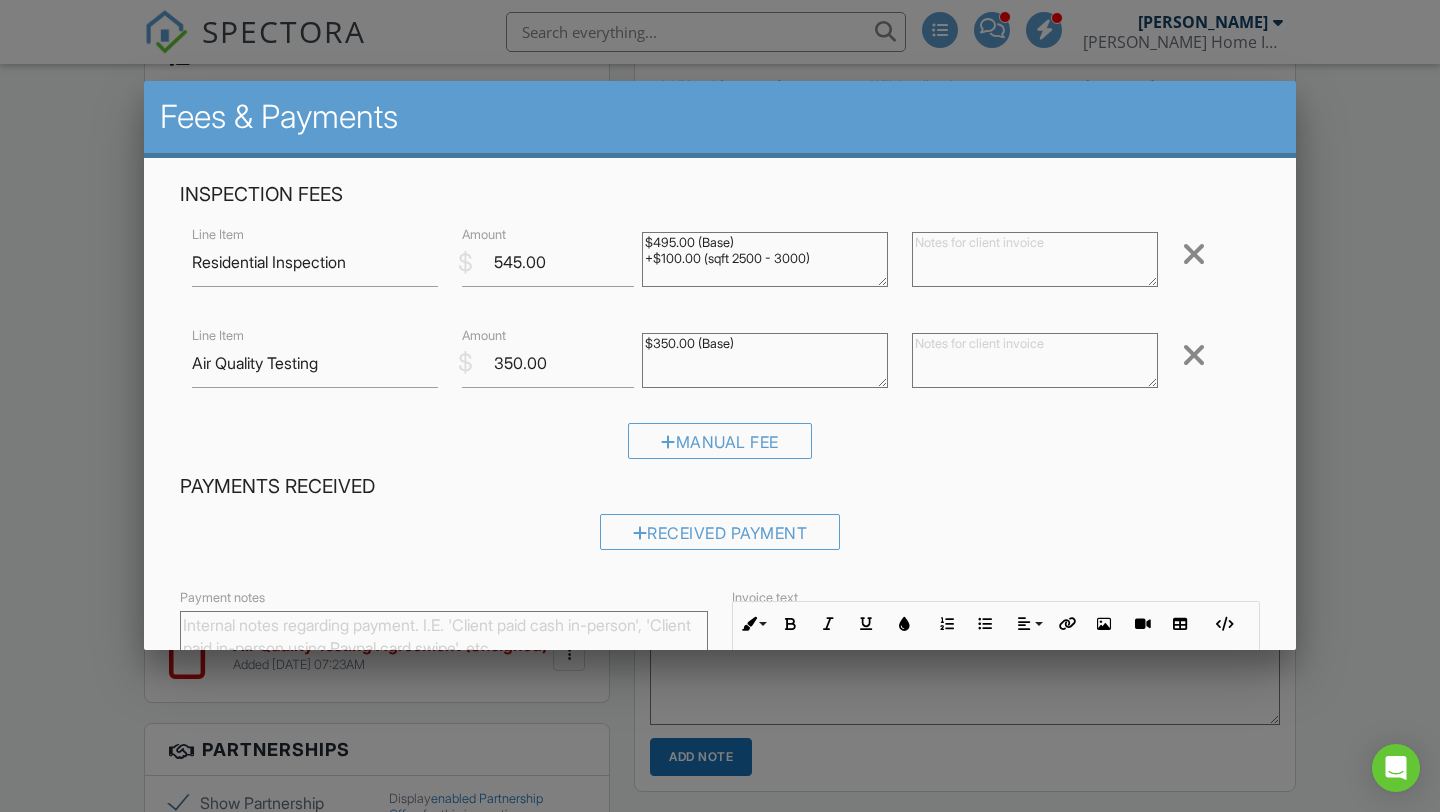 scroll, scrollTop: 287, scrollLeft: 0, axis: vertical 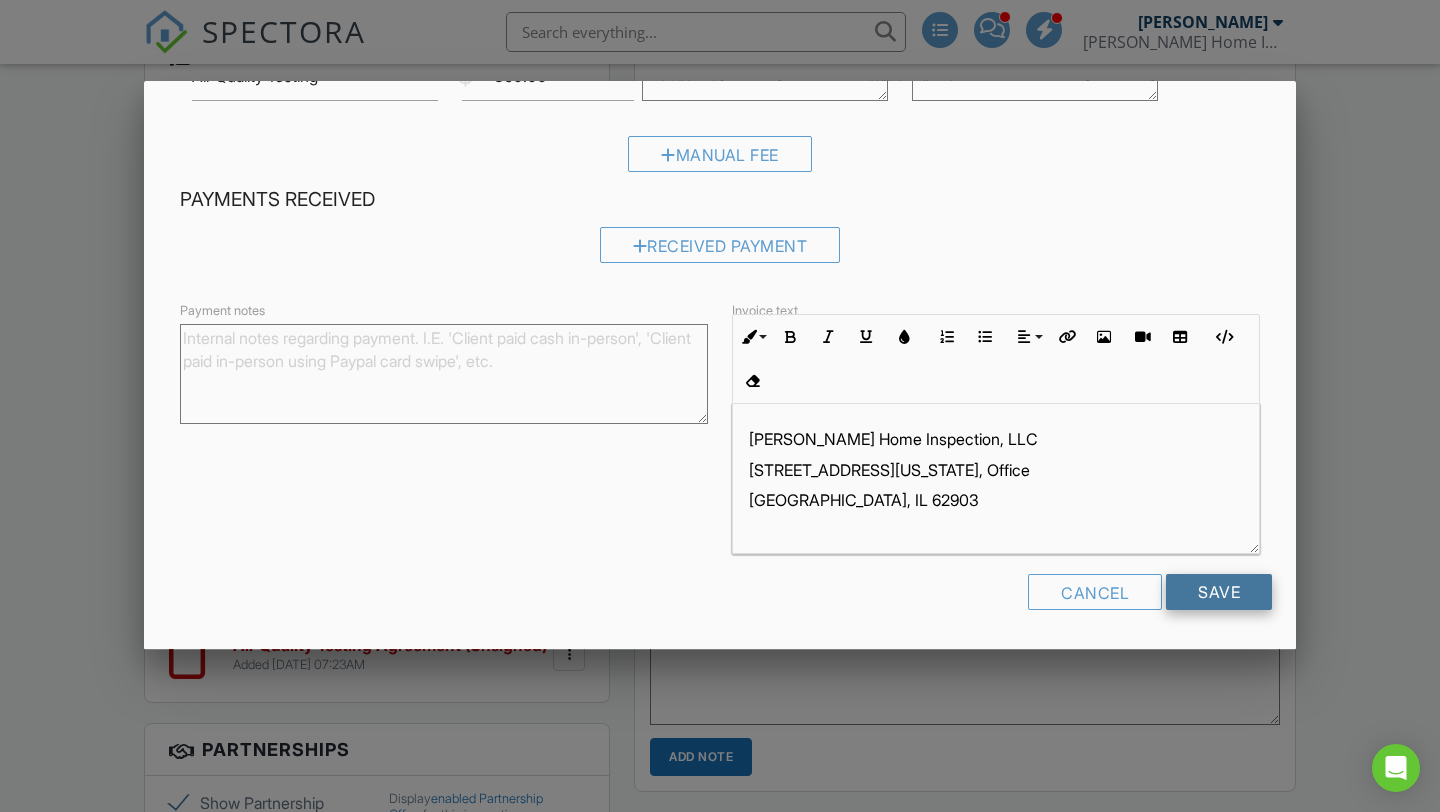 click on "Save" at bounding box center (1219, 592) 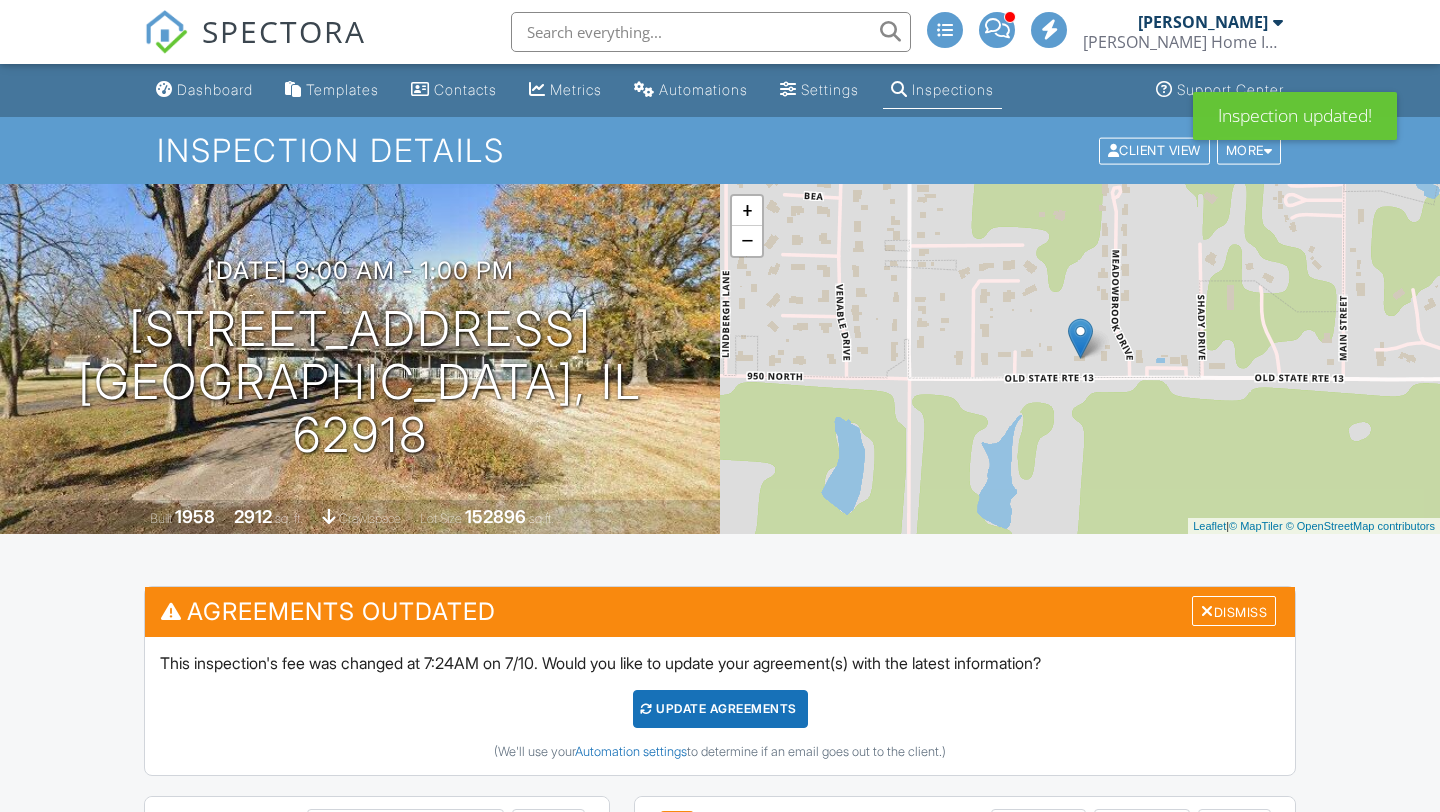 scroll, scrollTop: 0, scrollLeft: 0, axis: both 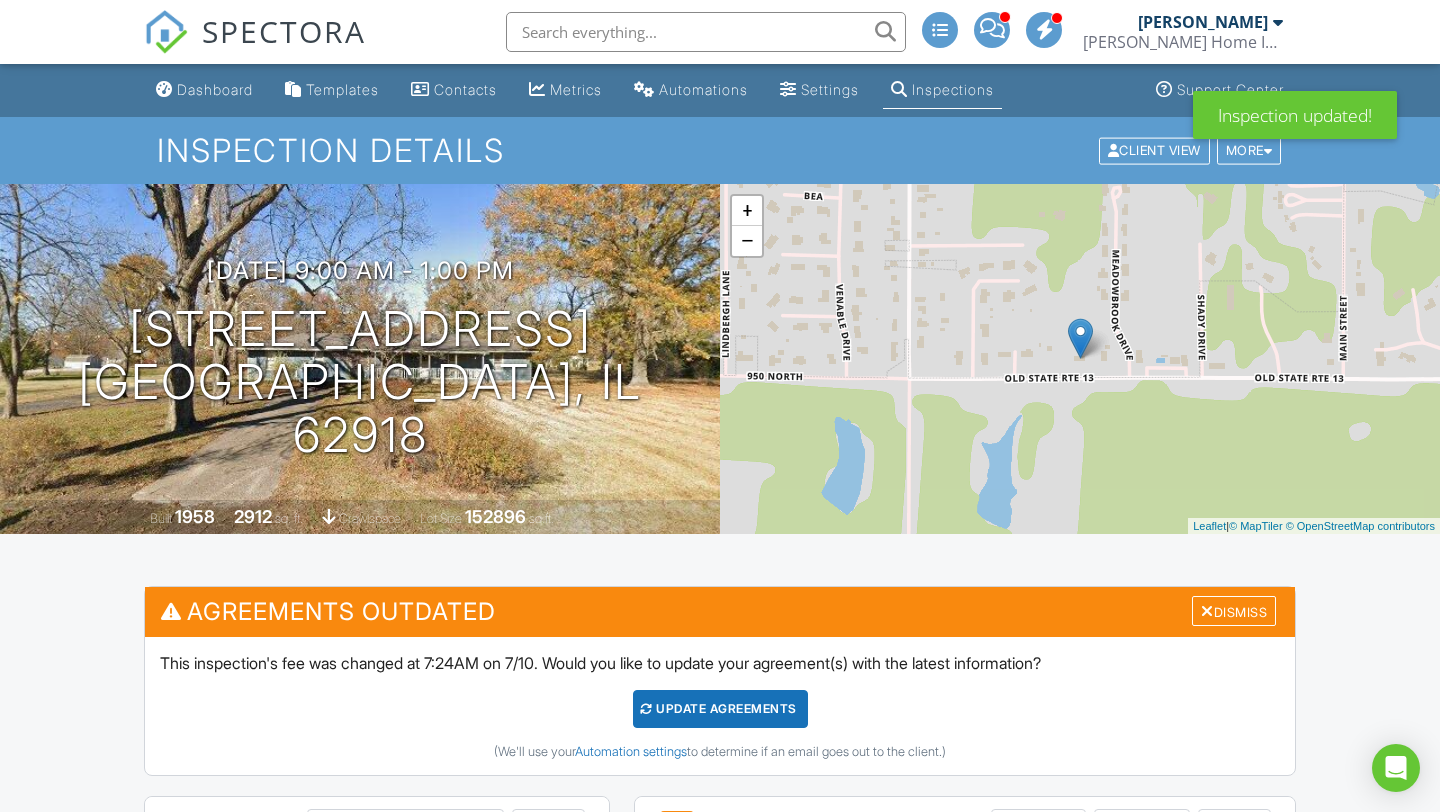 click on "Update Agreements" at bounding box center (720, 709) 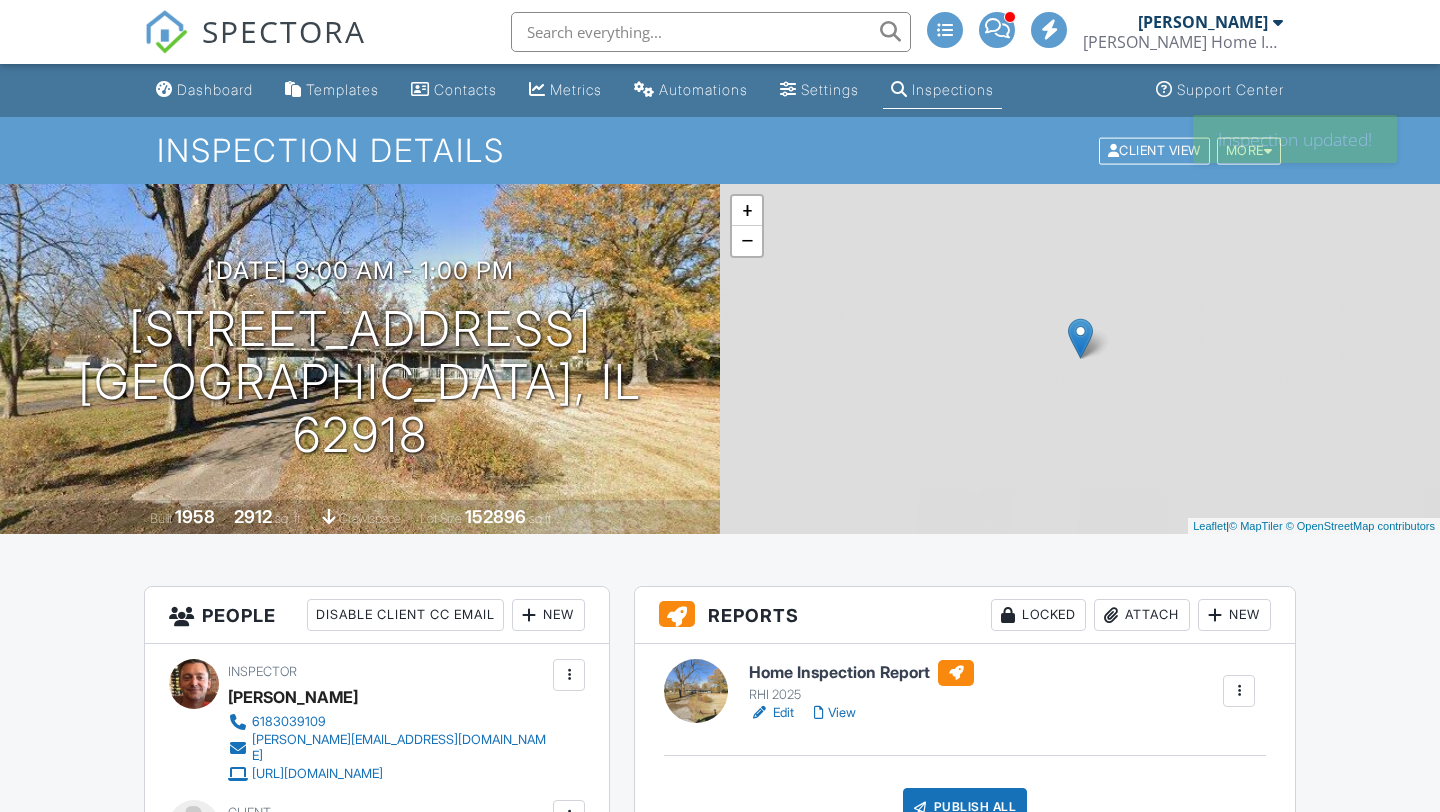 scroll, scrollTop: 0, scrollLeft: 0, axis: both 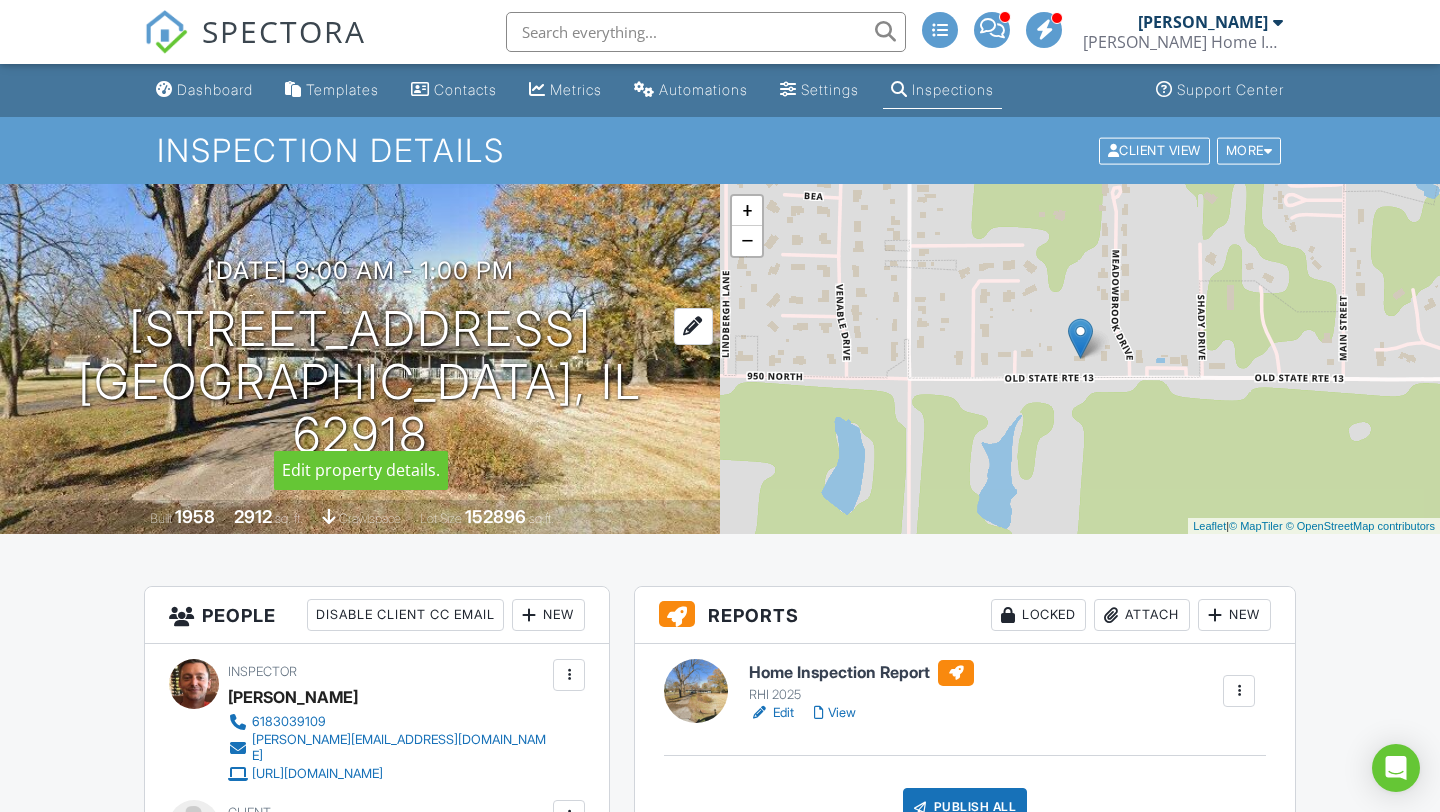 click at bounding box center [693, 326] 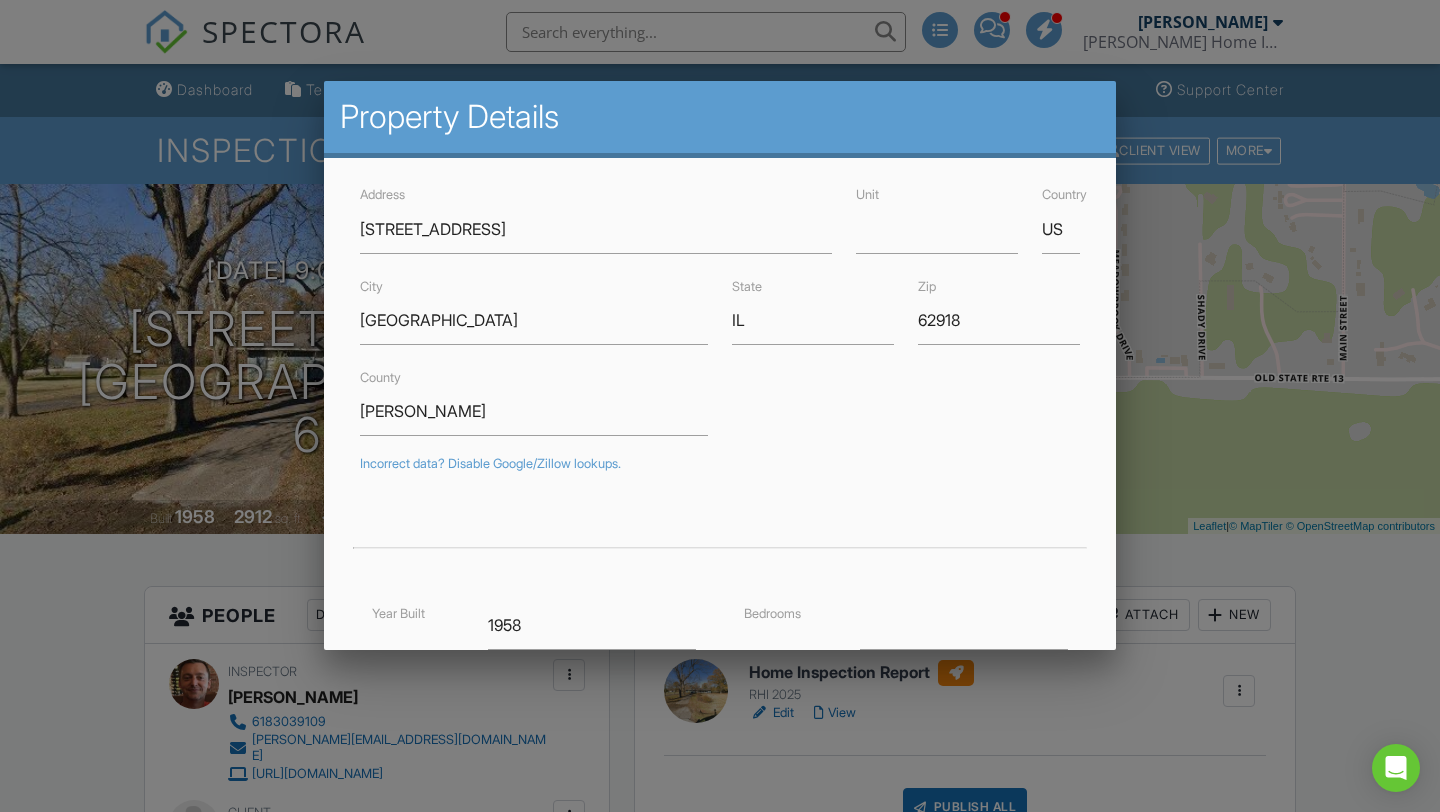 click at bounding box center (720, 407) 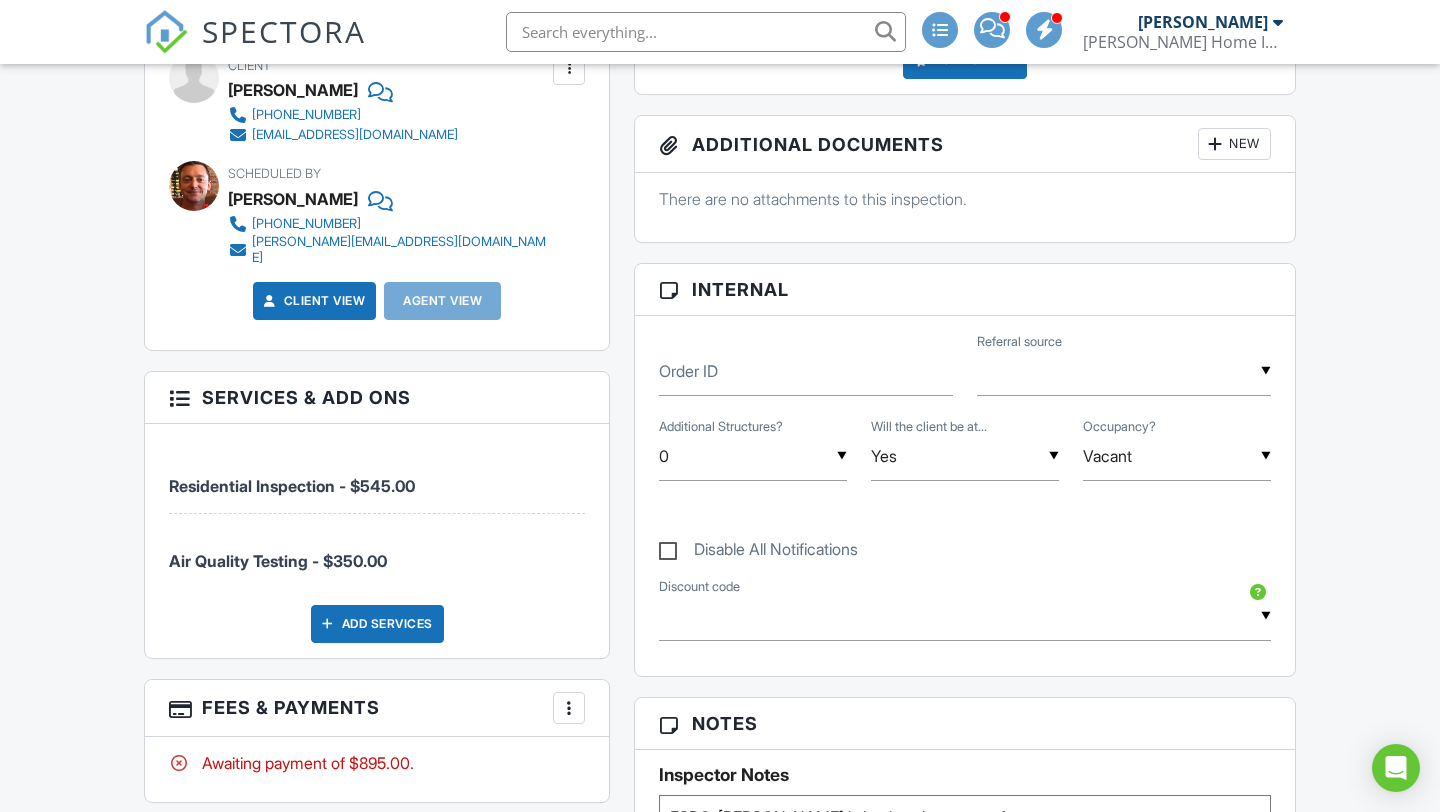 scroll, scrollTop: 626, scrollLeft: 0, axis: vertical 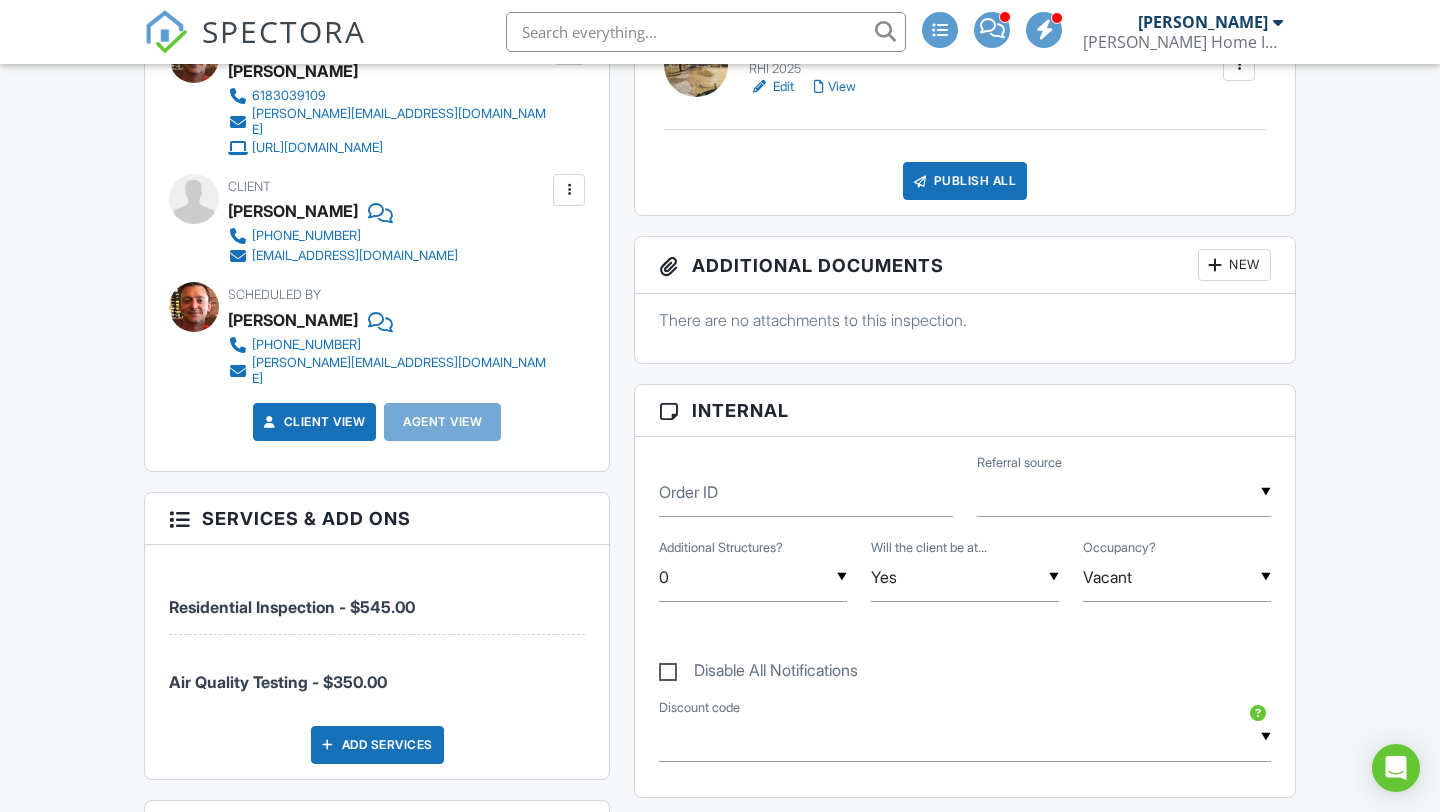click on "Disable All Notifications" at bounding box center [758, 673] 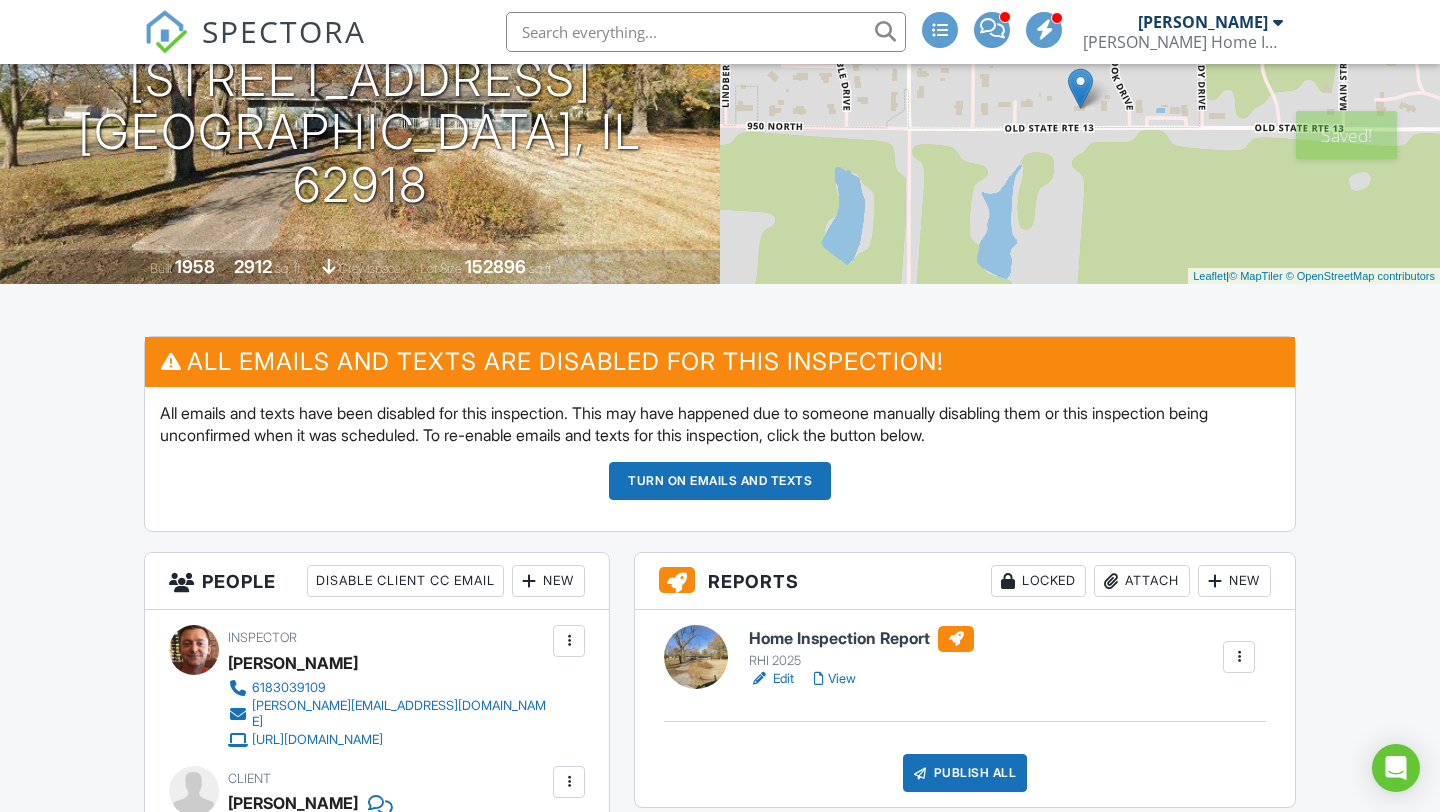 scroll, scrollTop: 0, scrollLeft: 0, axis: both 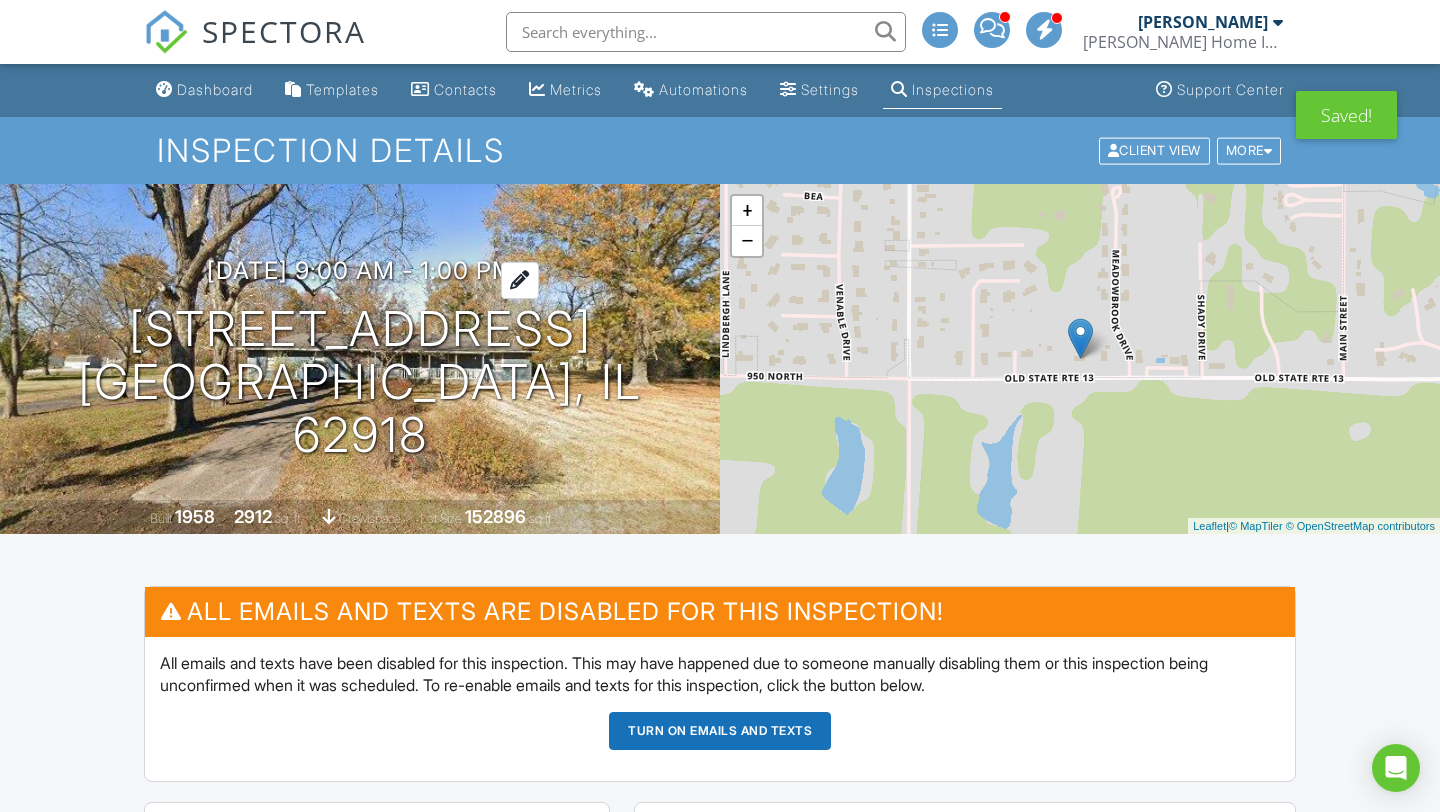 click on "07/10/2025  9:00 am
- 1:00 pm" at bounding box center [360, 270] 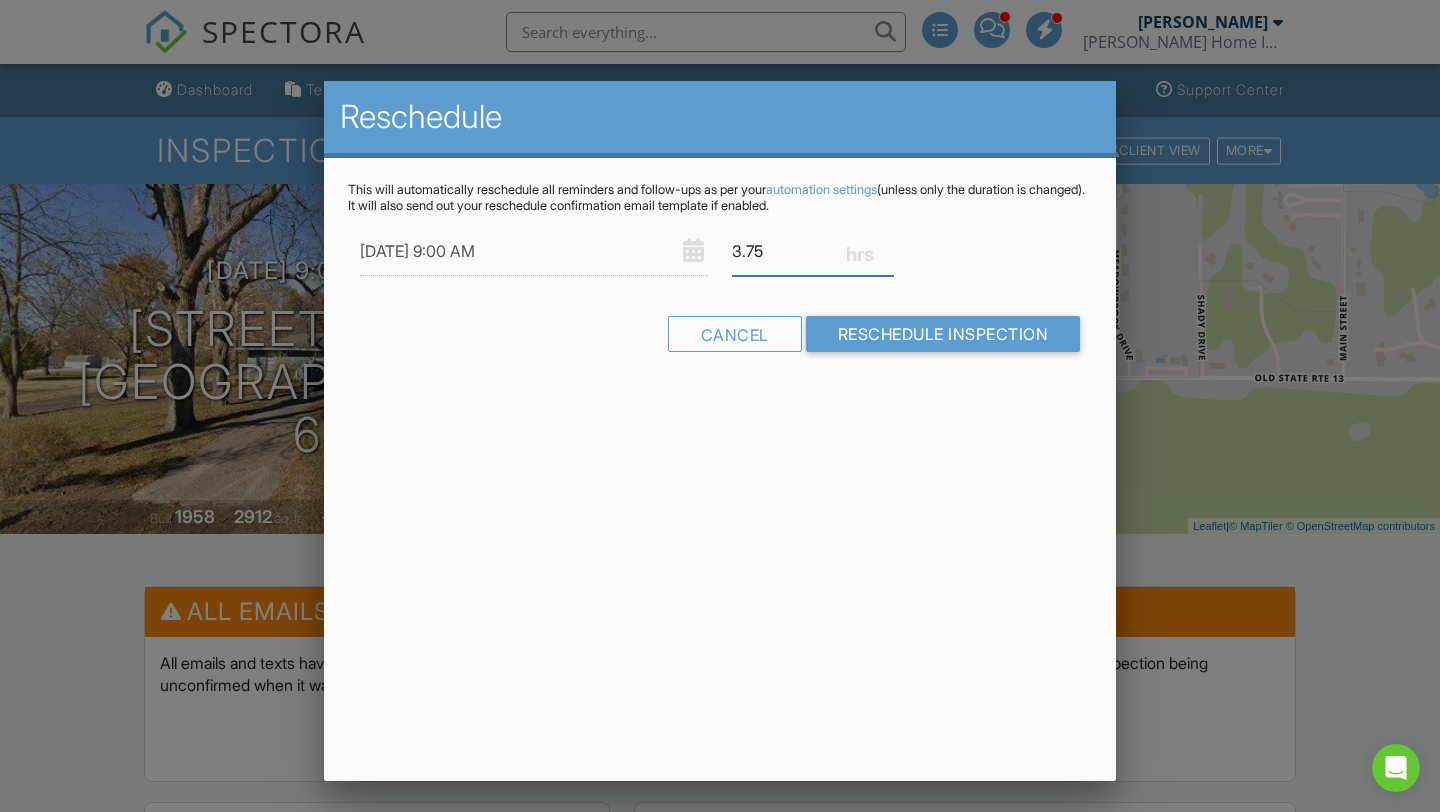 click on "3.75" at bounding box center [813, 251] 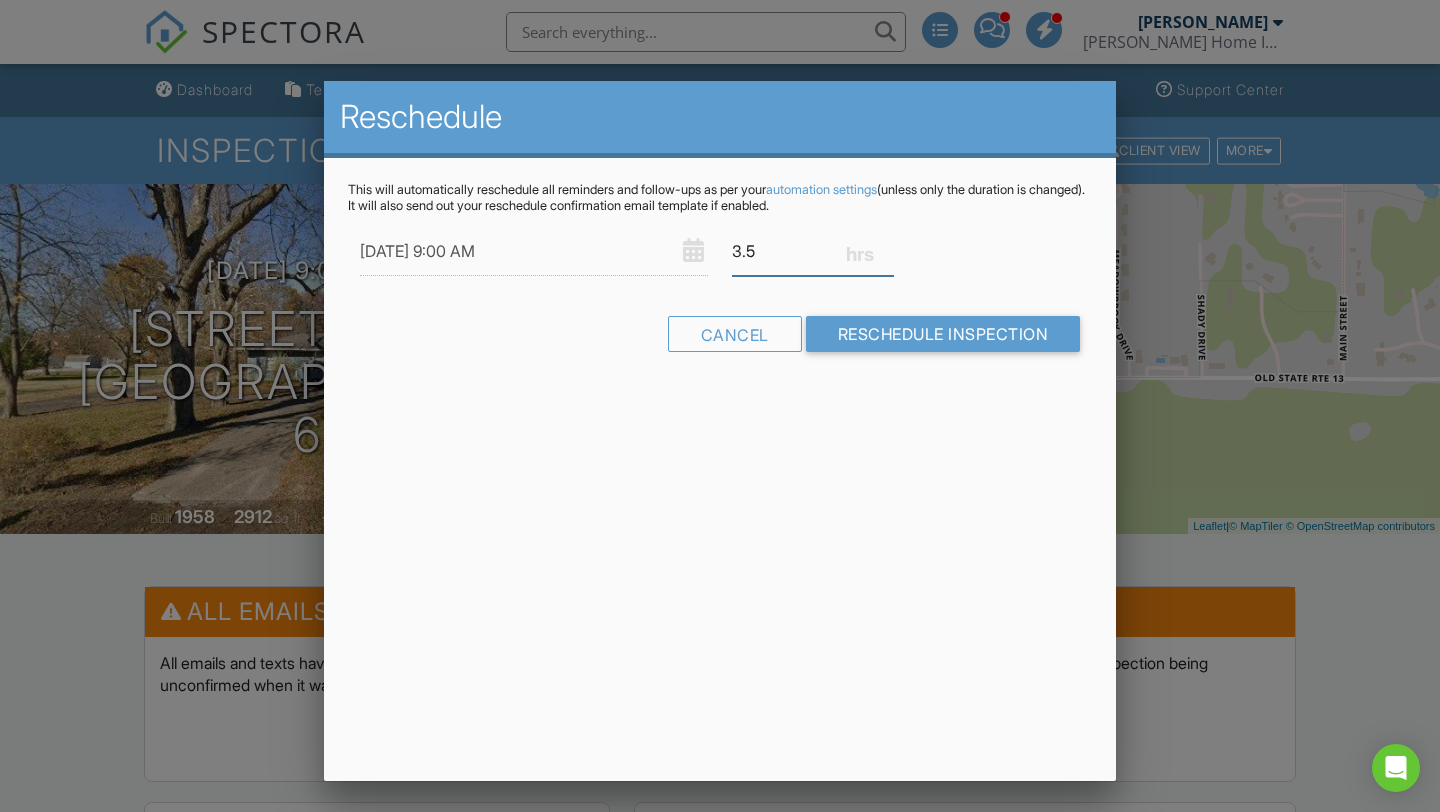 click on "3.5" at bounding box center (813, 251) 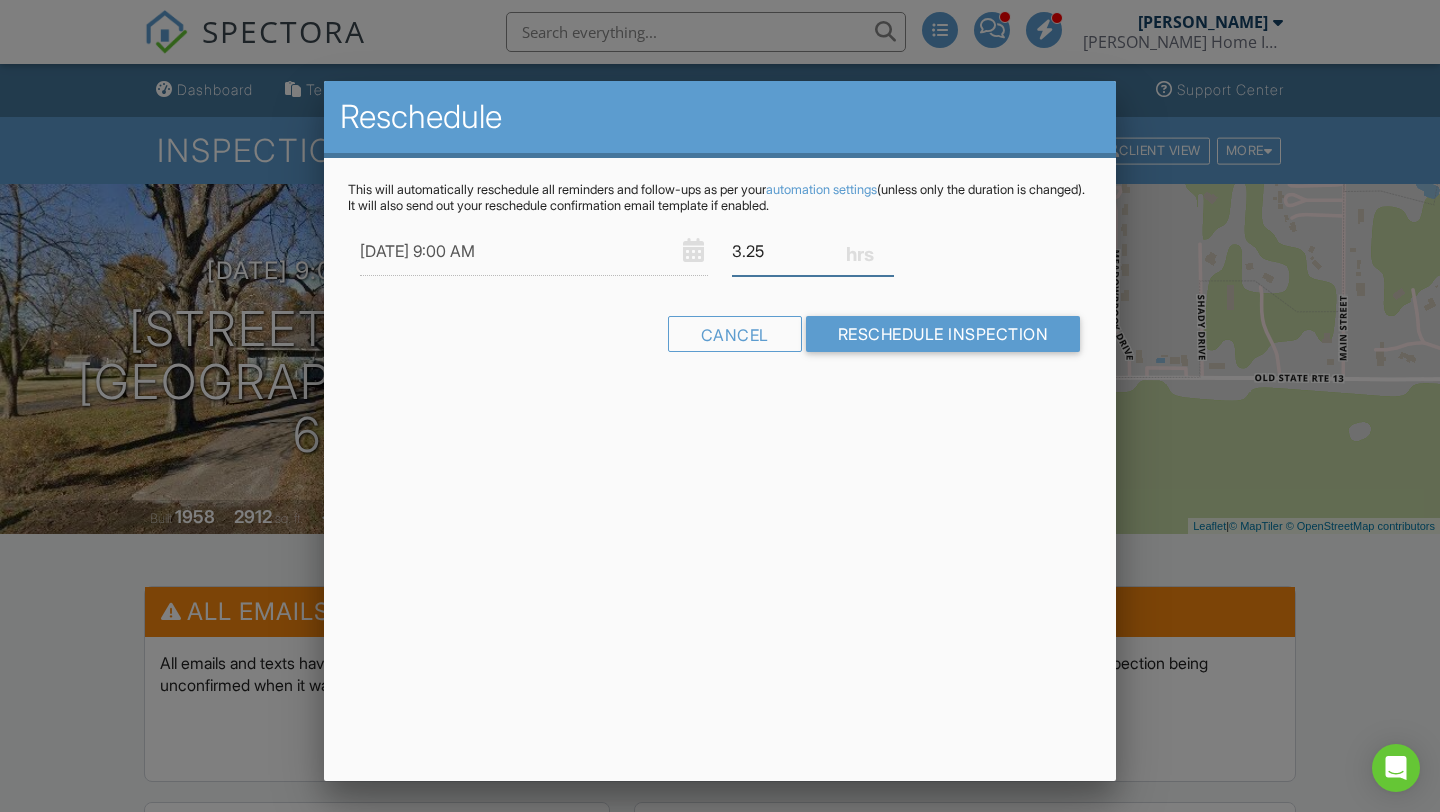 click on "3.25" at bounding box center [813, 251] 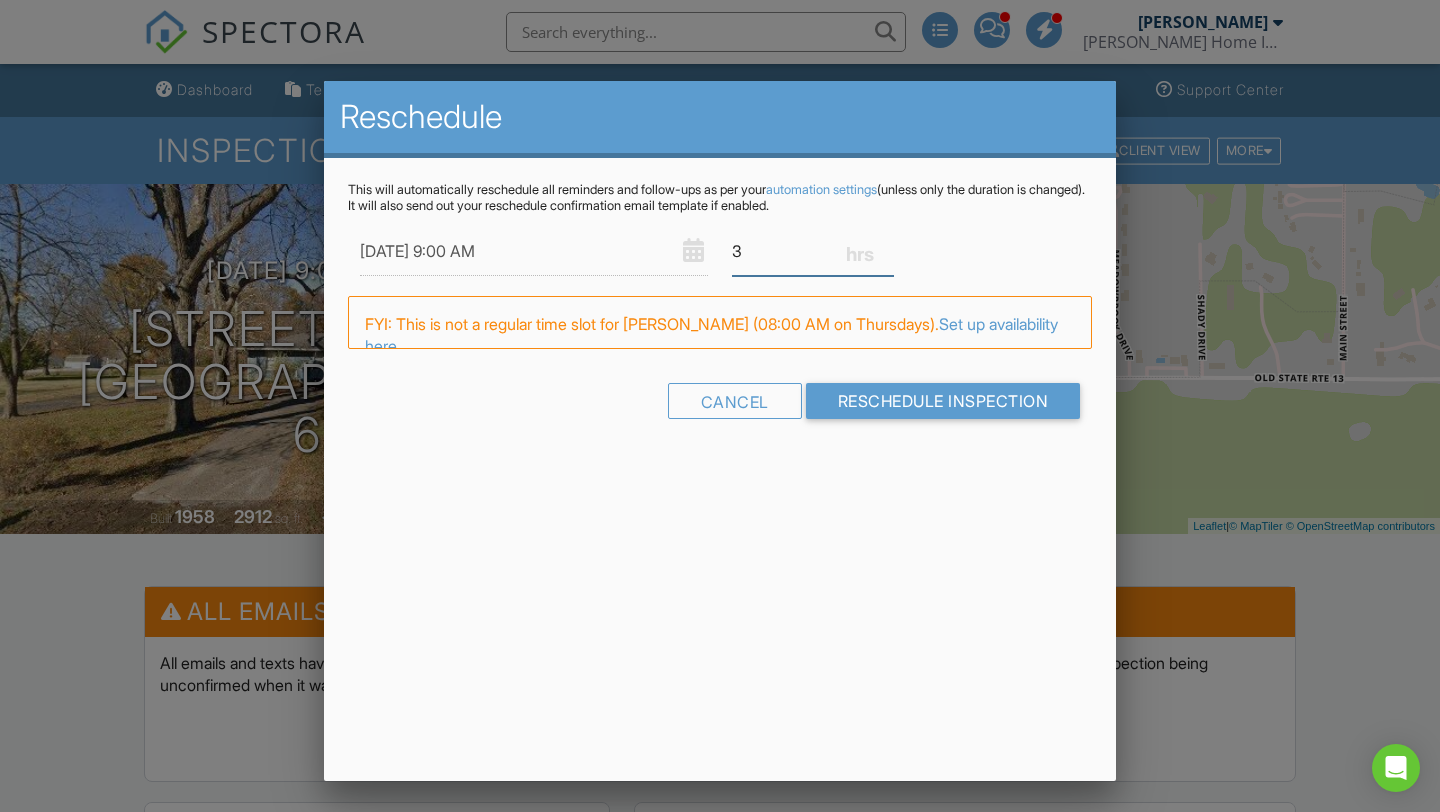 type on "3" 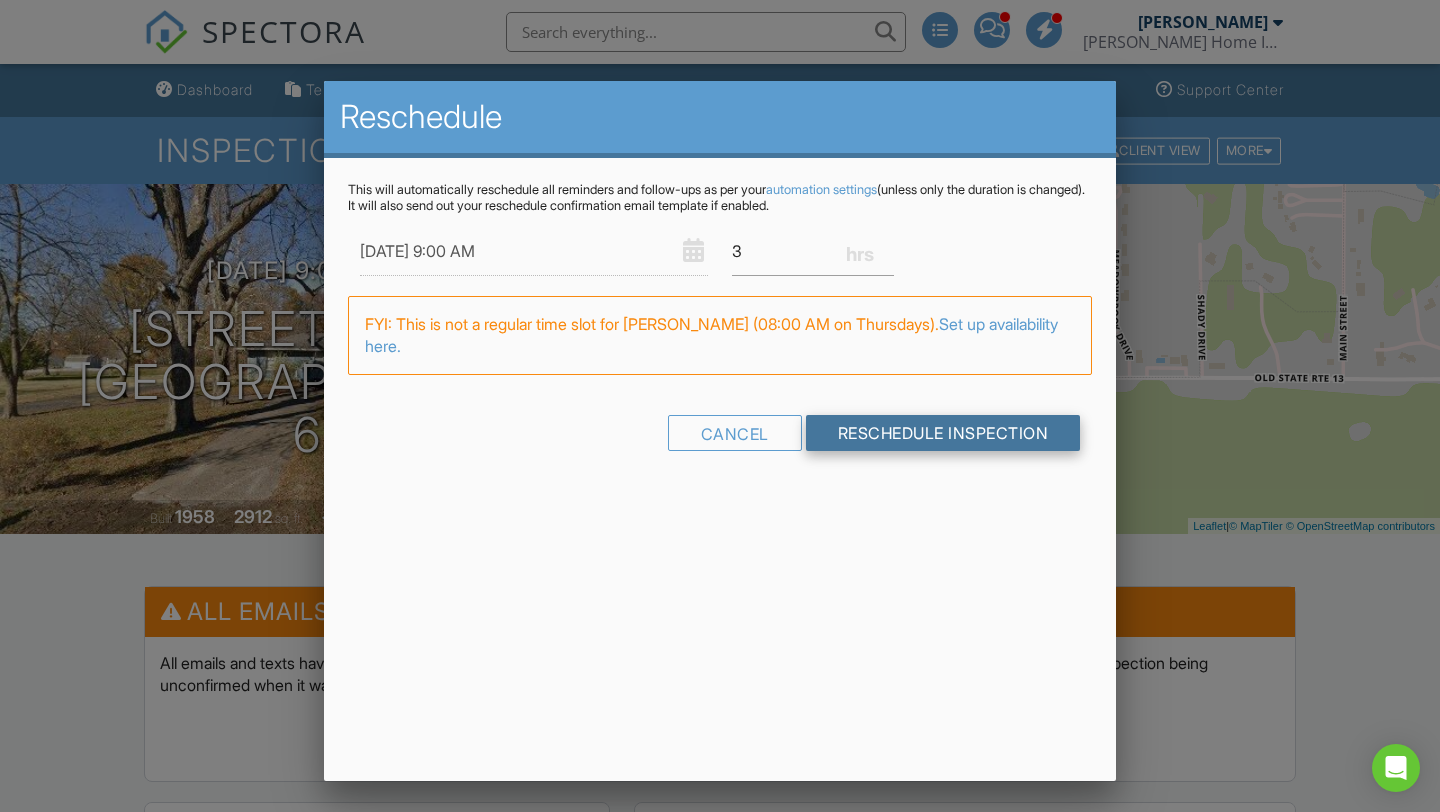 click on "Reschedule Inspection" at bounding box center [943, 433] 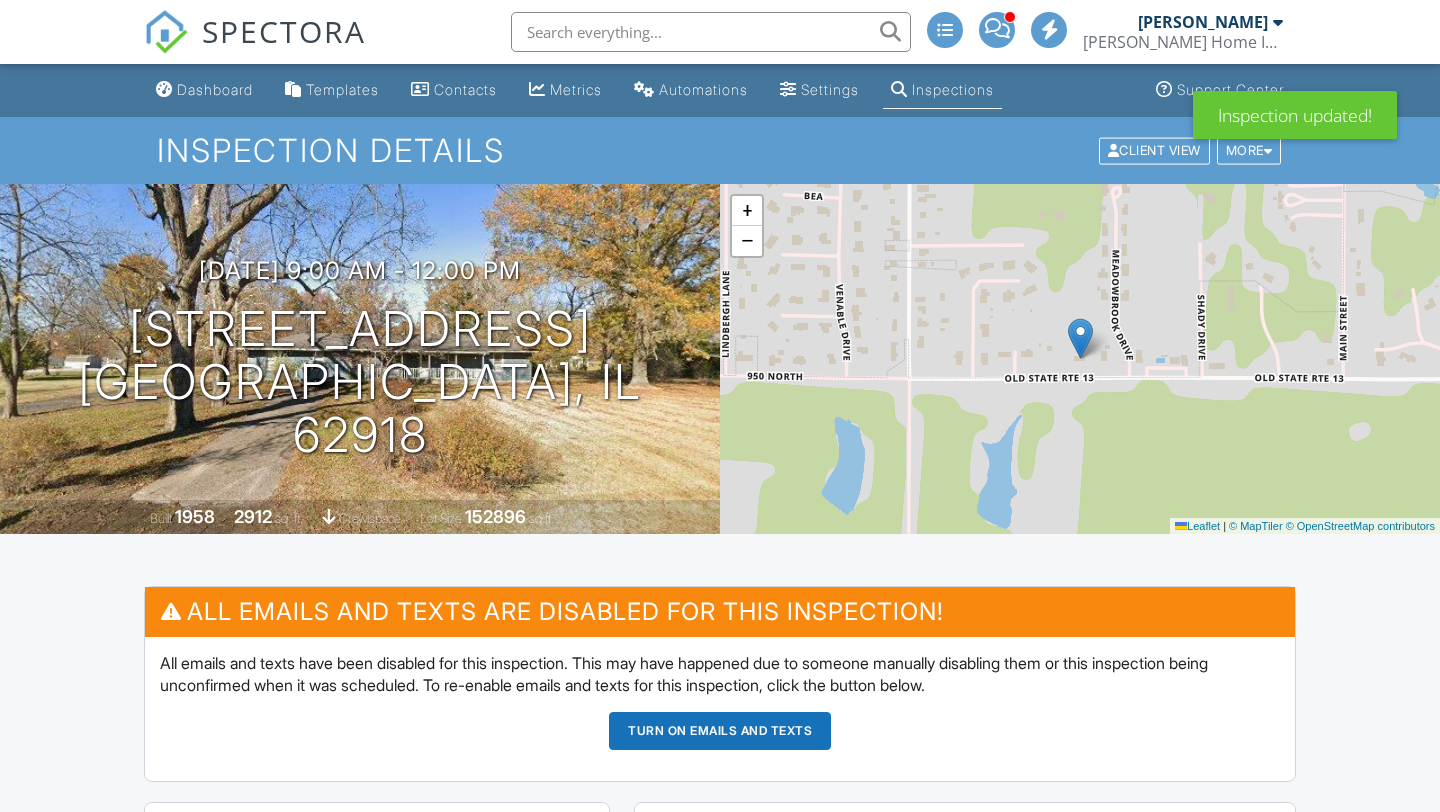 scroll, scrollTop: 434, scrollLeft: 0, axis: vertical 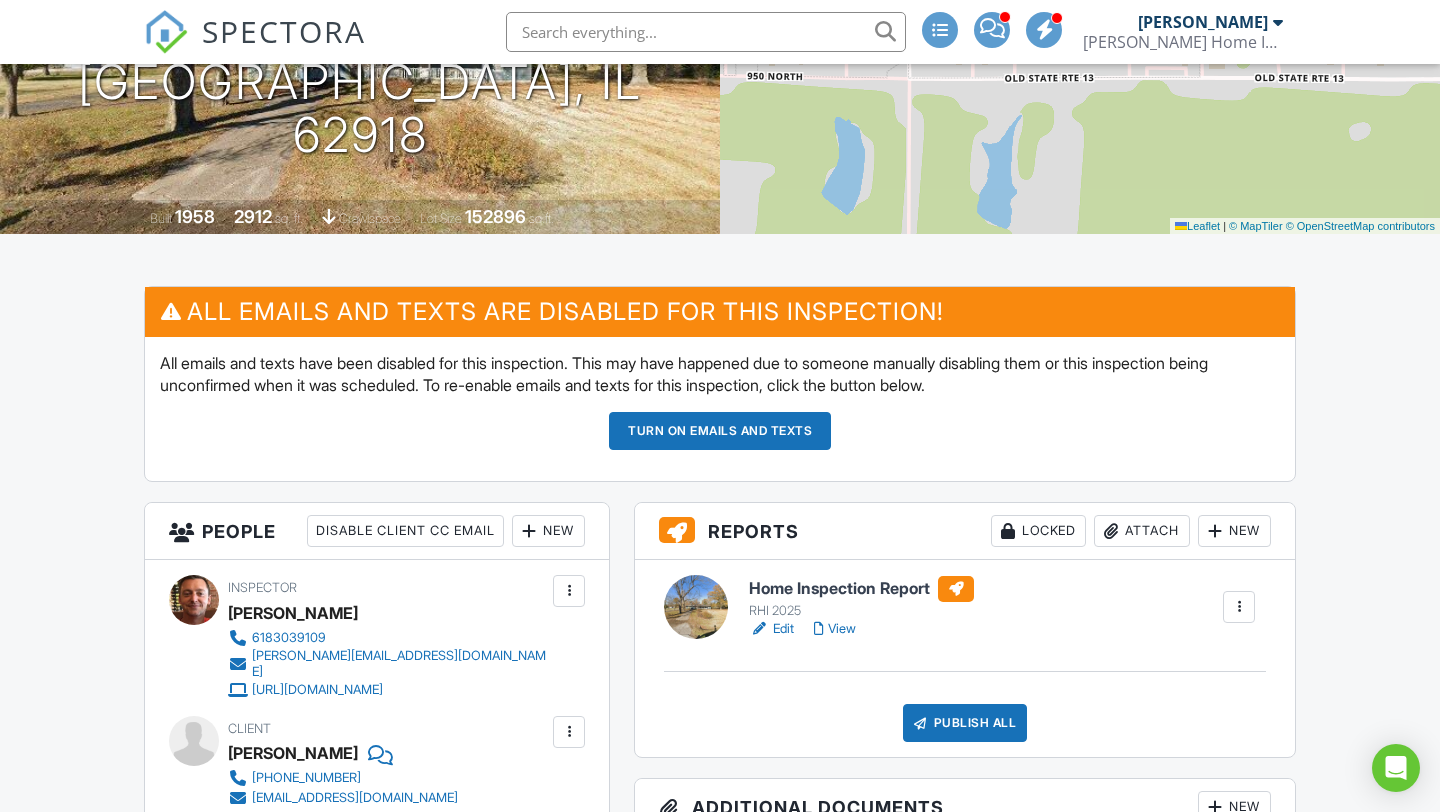click on "Turn on emails and texts" at bounding box center (720, 431) 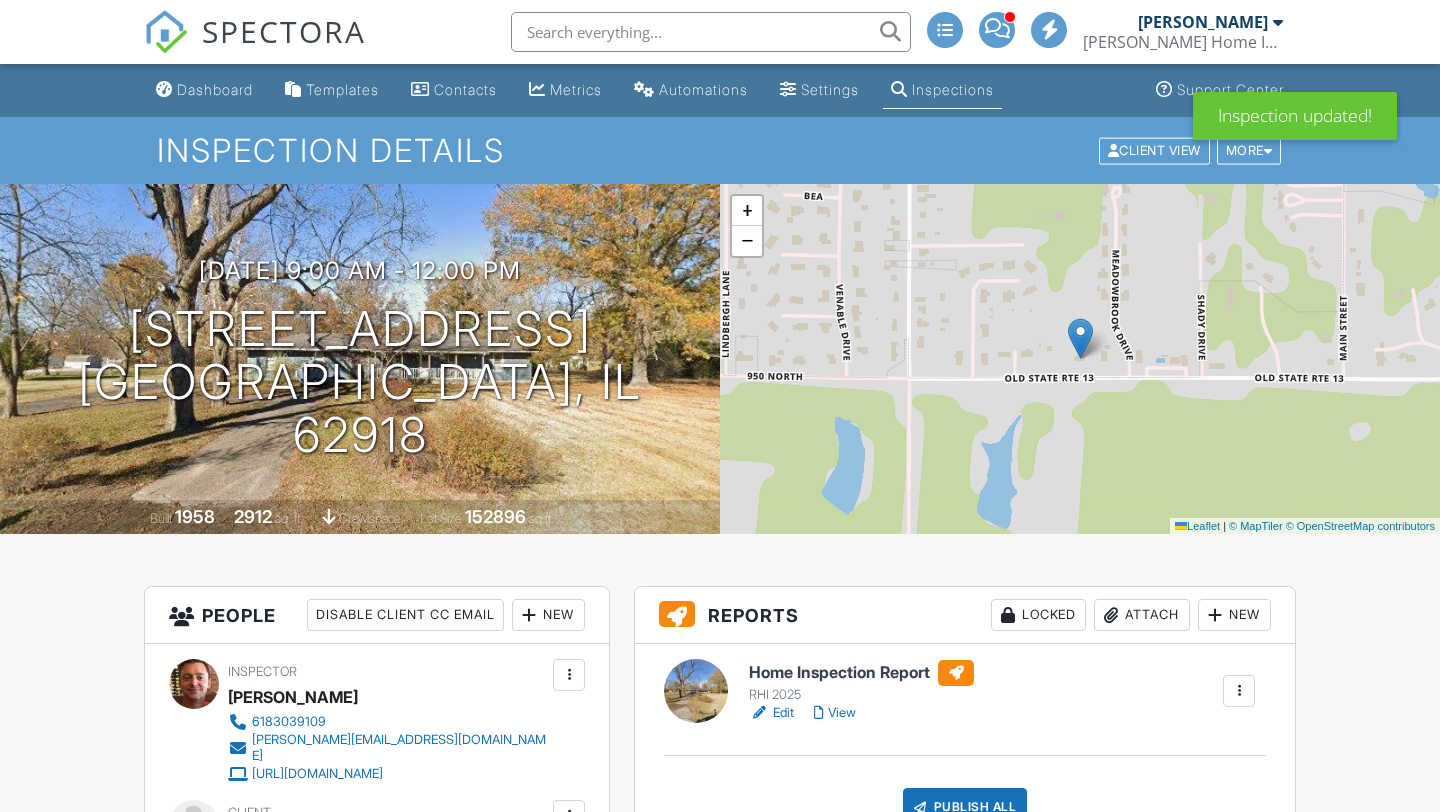 scroll, scrollTop: 0, scrollLeft: 0, axis: both 